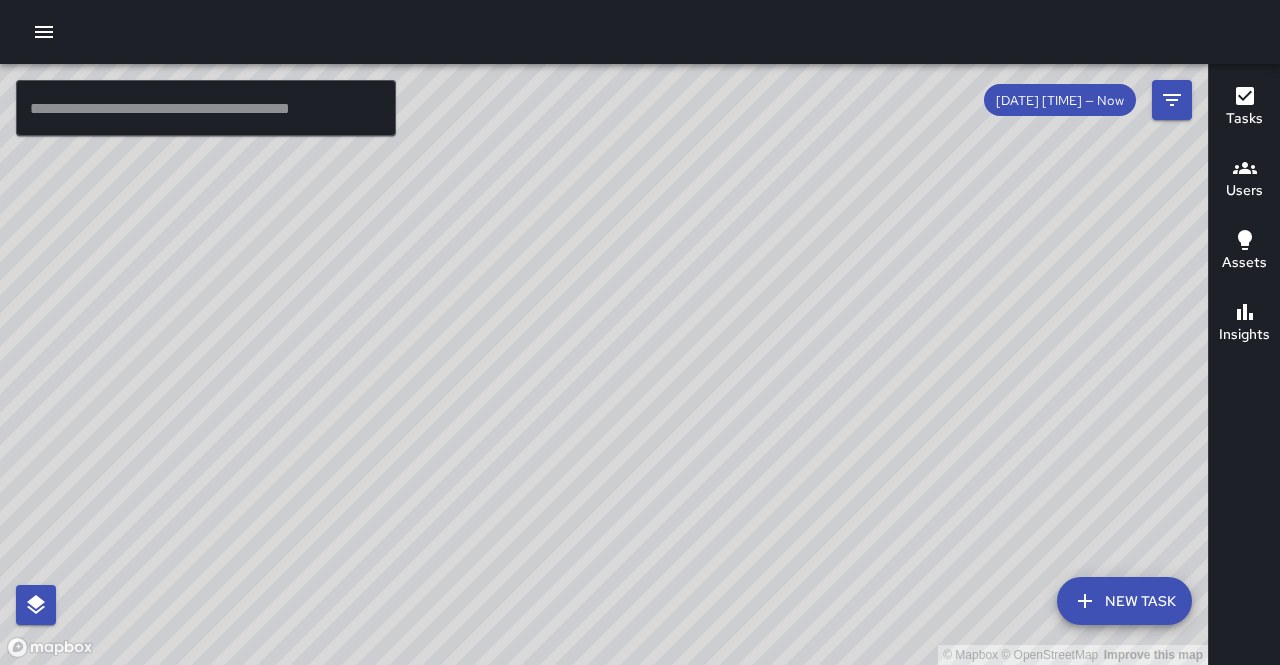 scroll, scrollTop: 0, scrollLeft: 0, axis: both 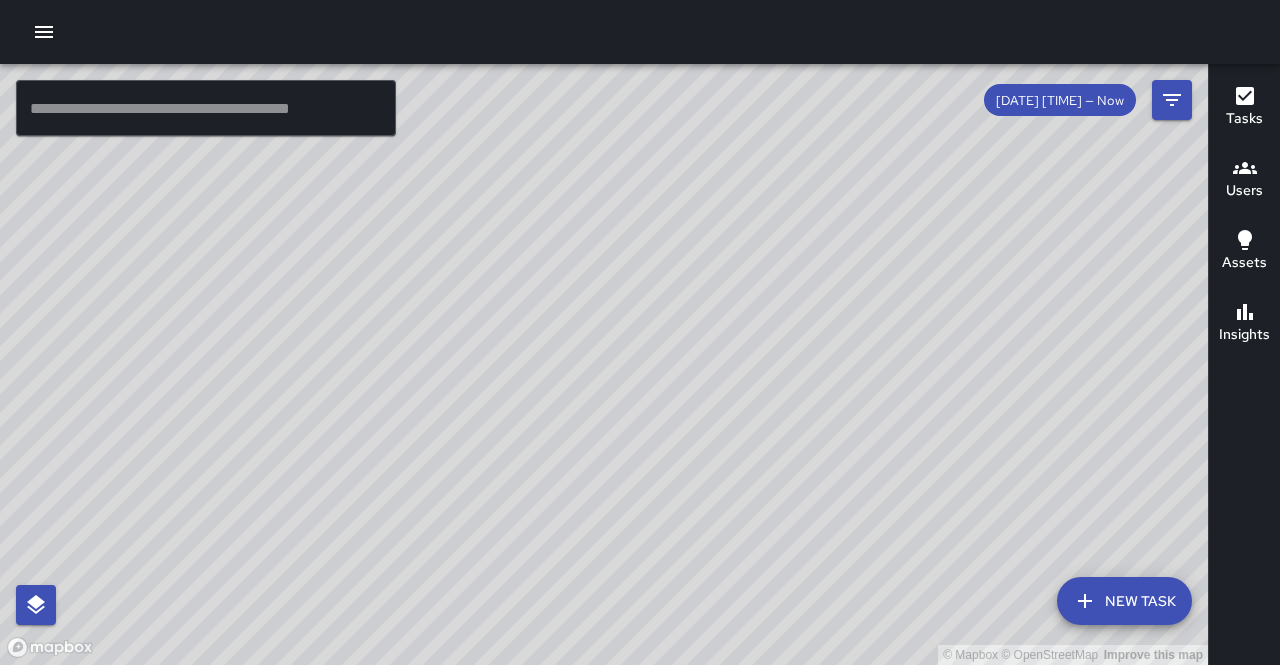 click on "Sign Out" at bounding box center (137, 1847) 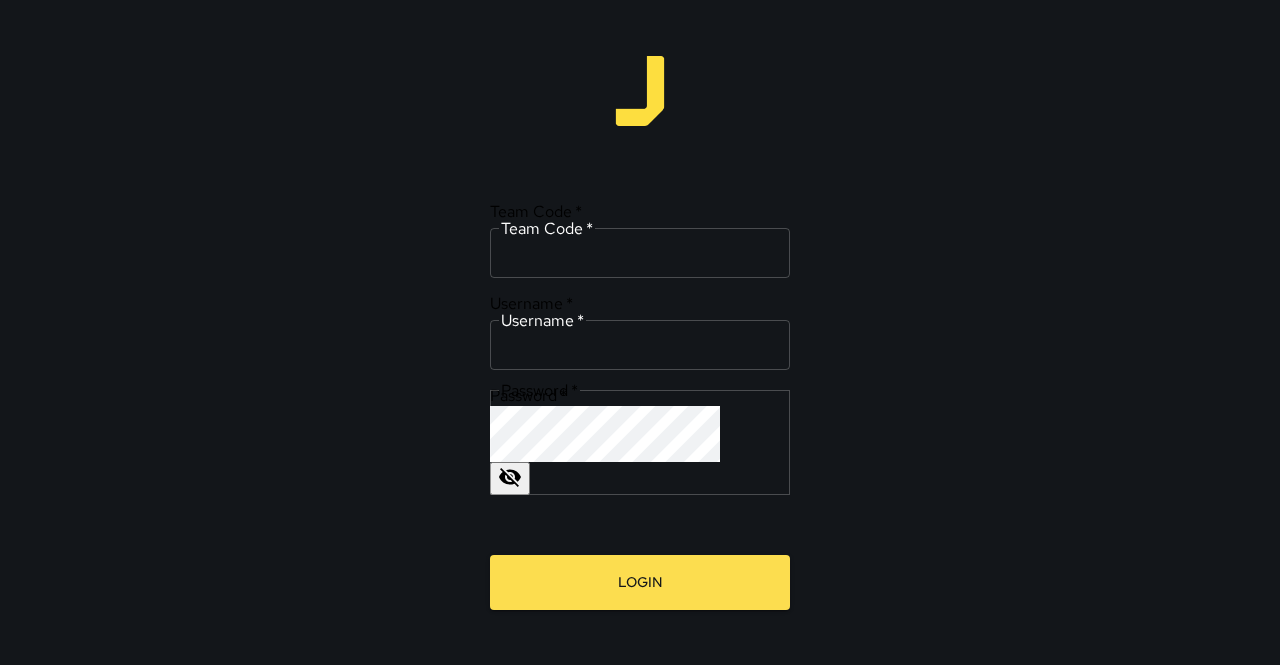 type on "**********" 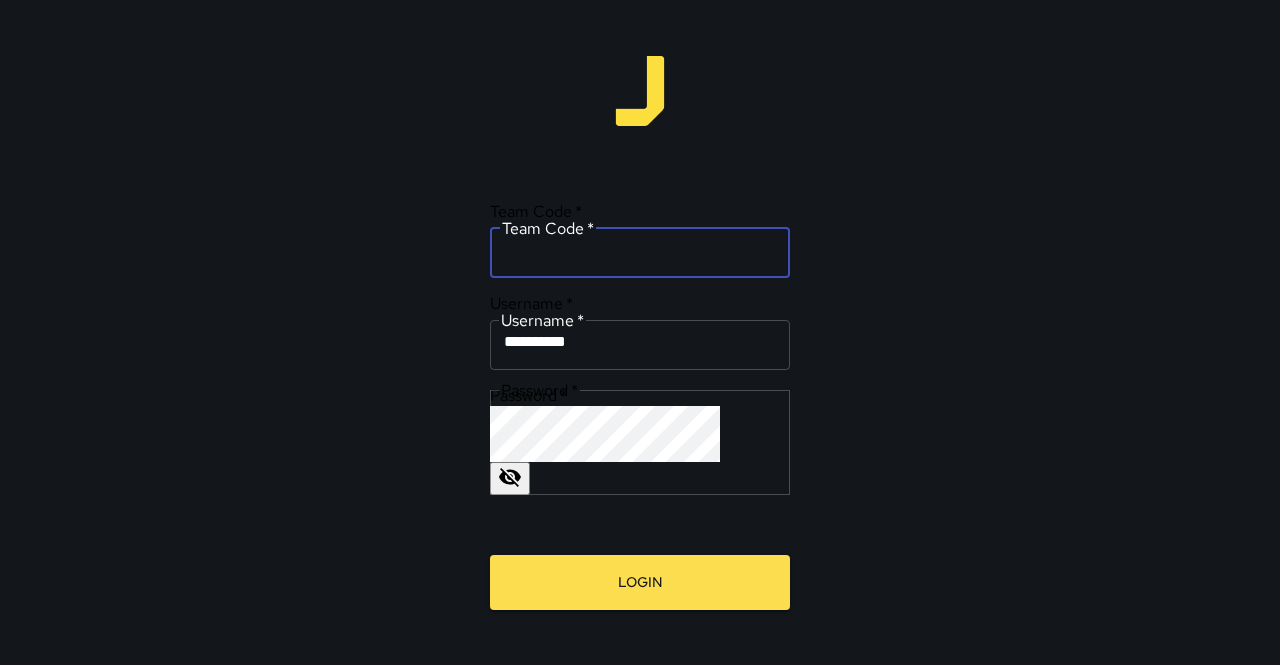 click on "Team Code   *" at bounding box center [640, 250] 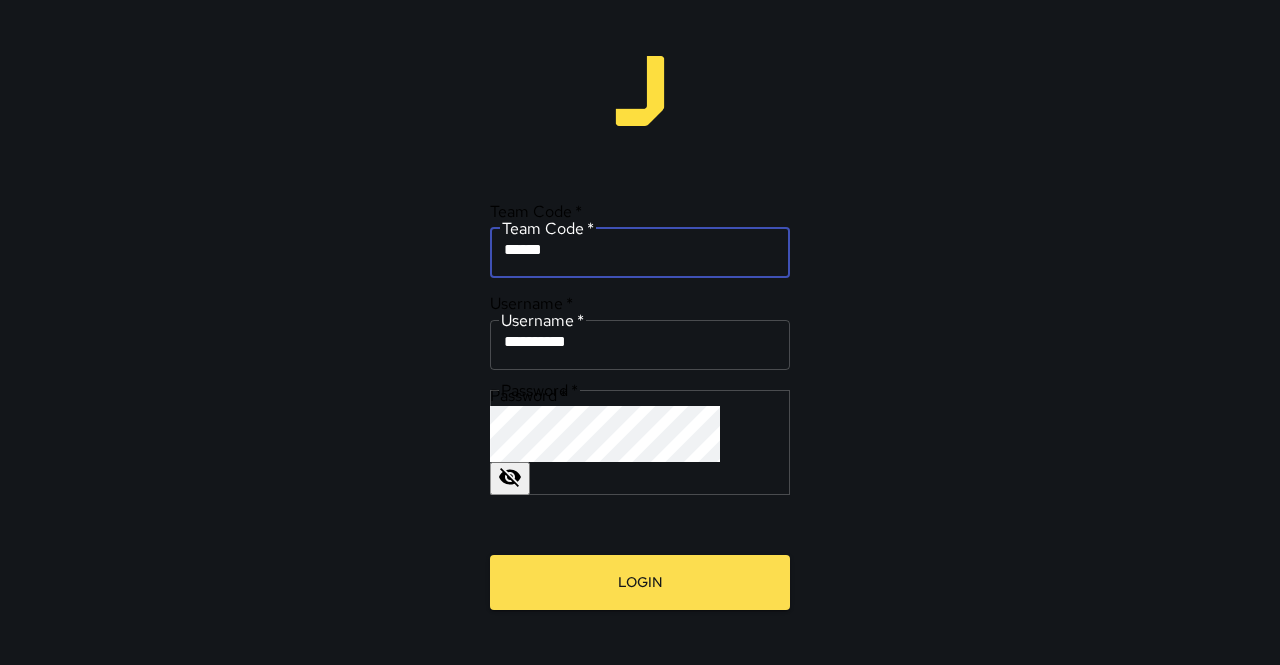 click on "Login" at bounding box center (640, 582) 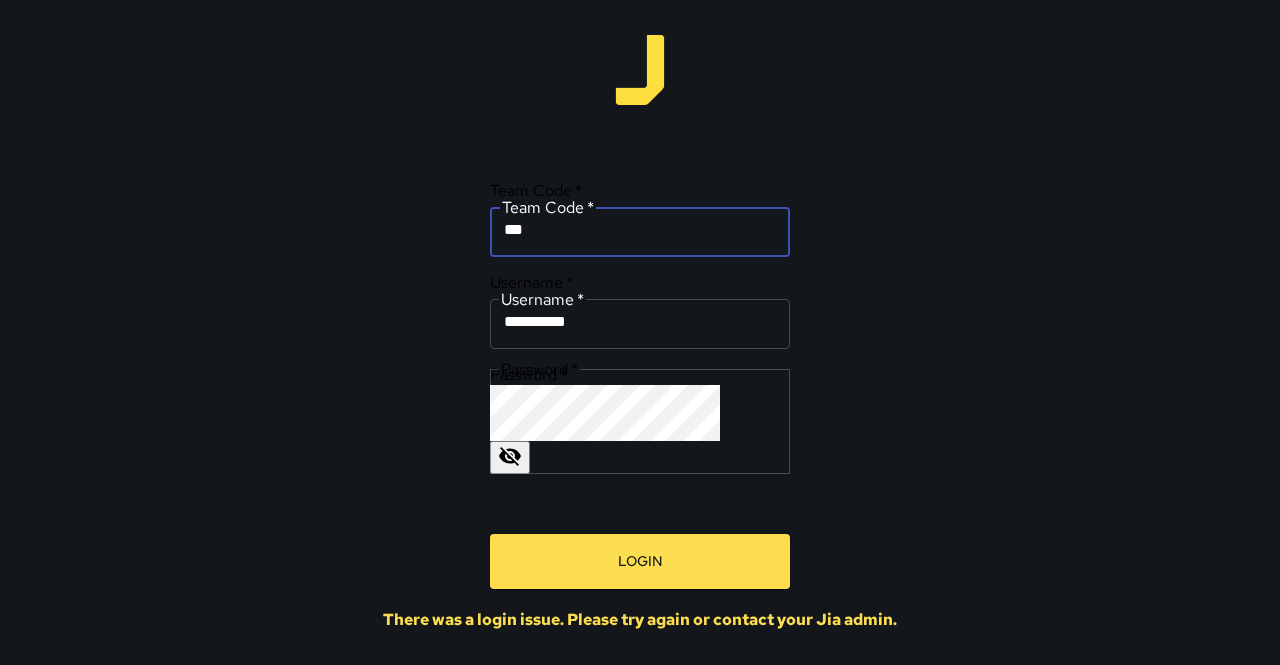 click on "Login" at bounding box center [640, 561] 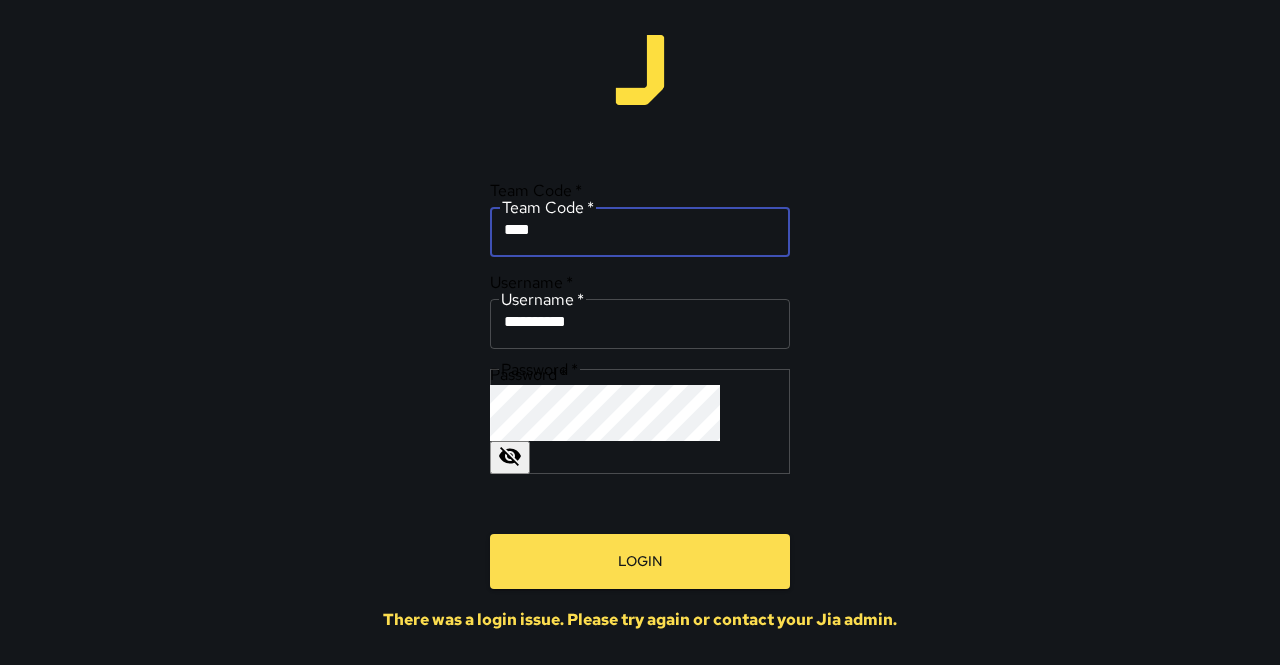 click on "Login" at bounding box center [640, 561] 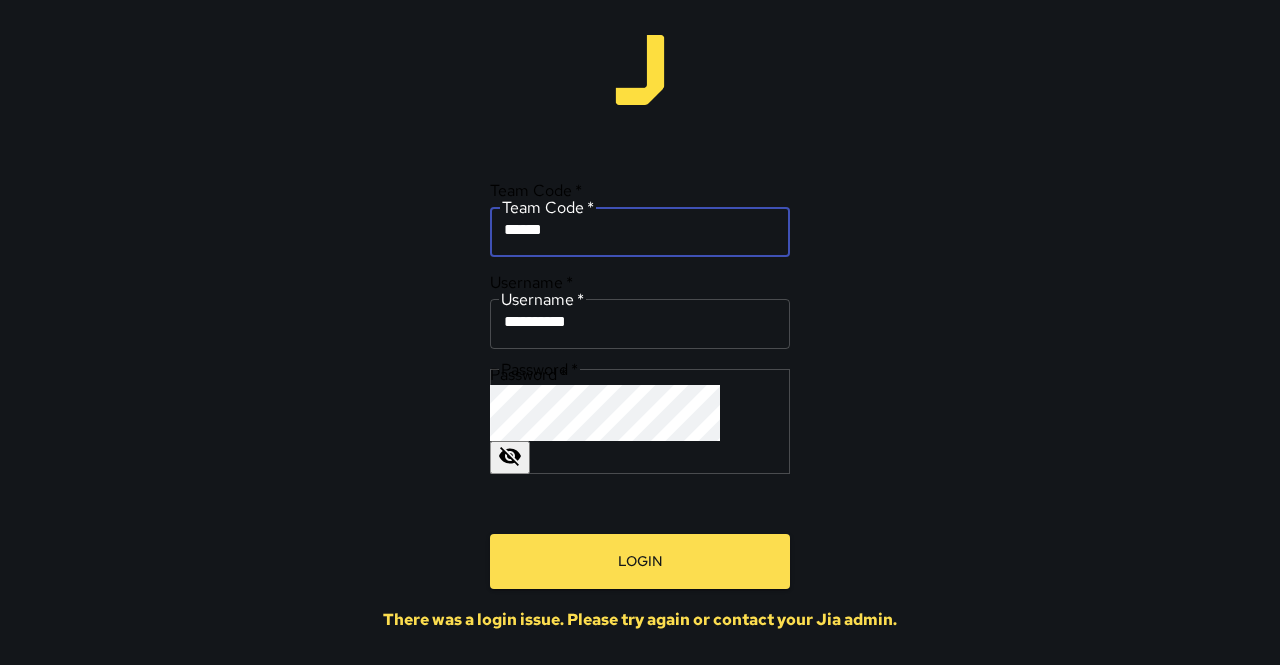 click on "Login" at bounding box center [640, 561] 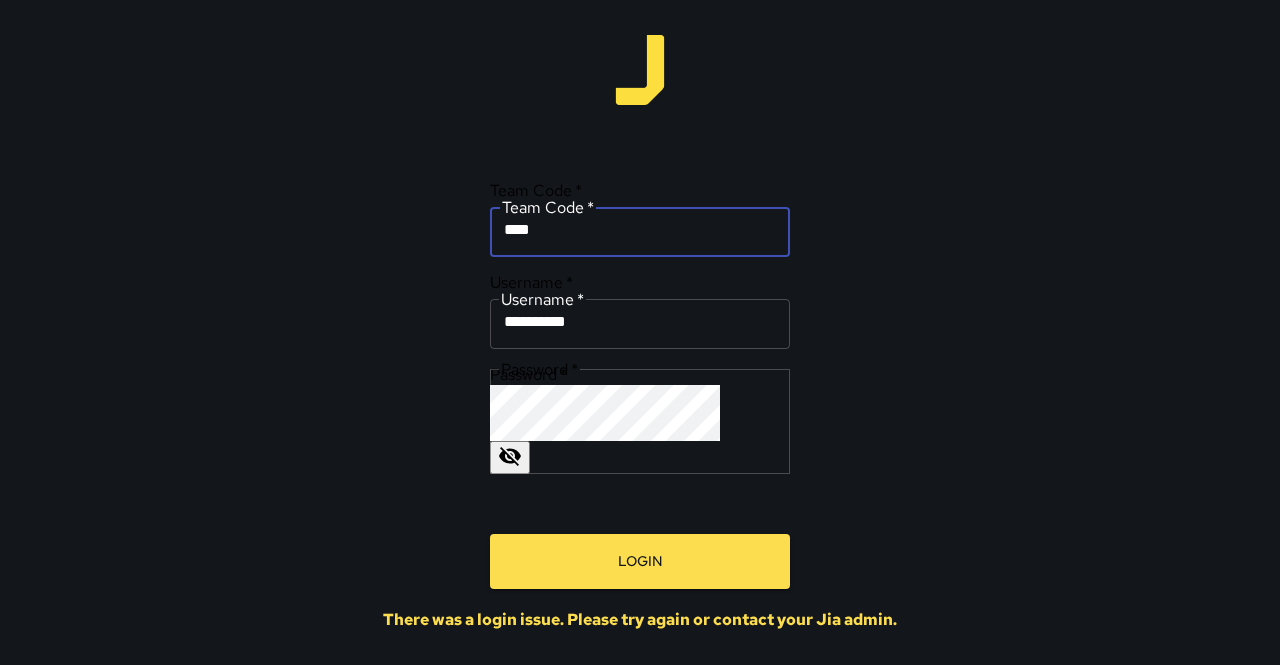 click on "Login" at bounding box center [640, 561] 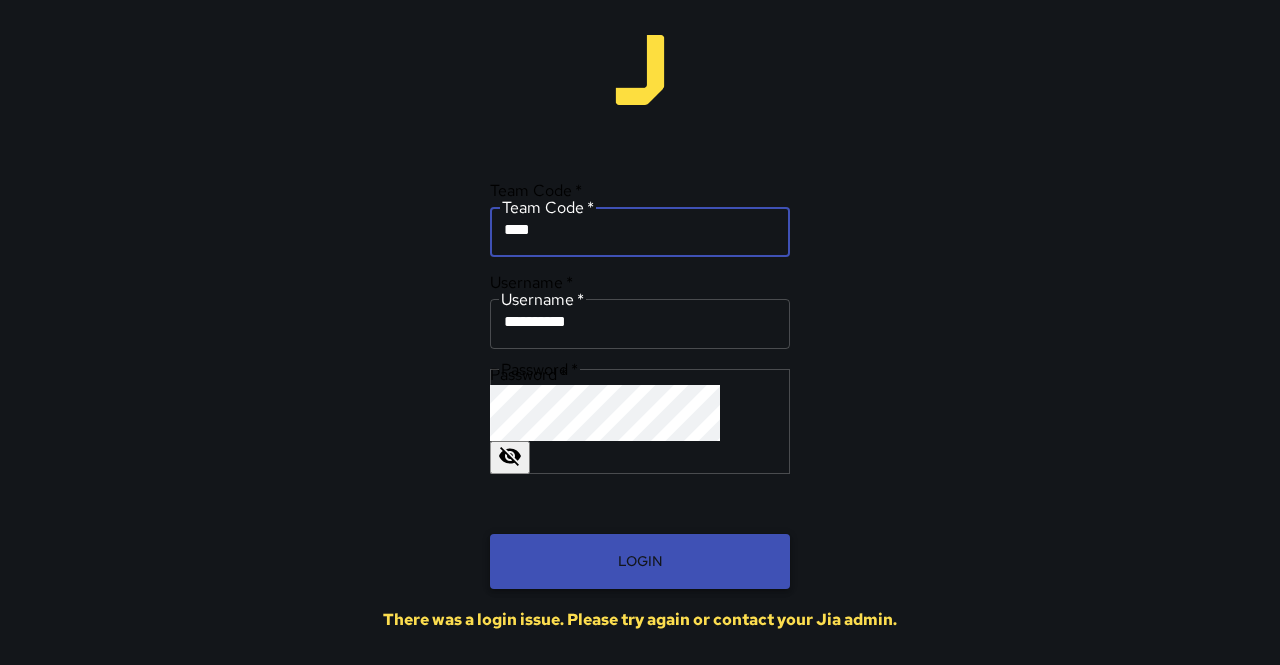 click on "Login" at bounding box center (640, 561) 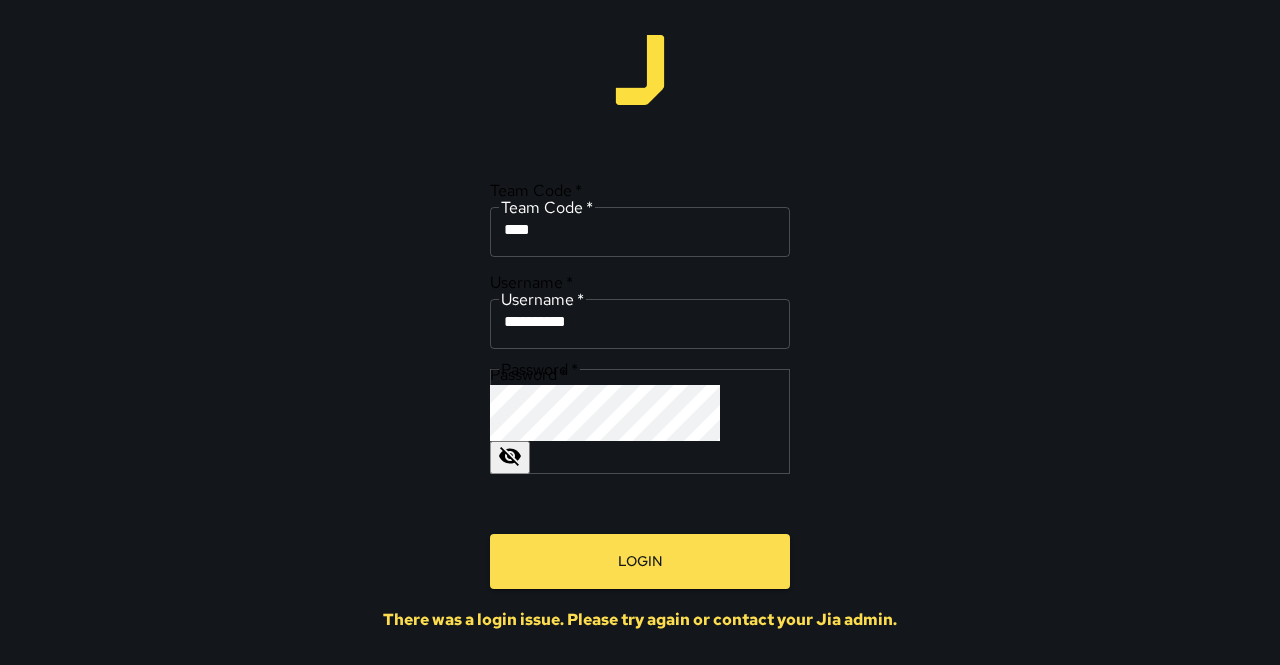 click on "****" at bounding box center (640, 229) 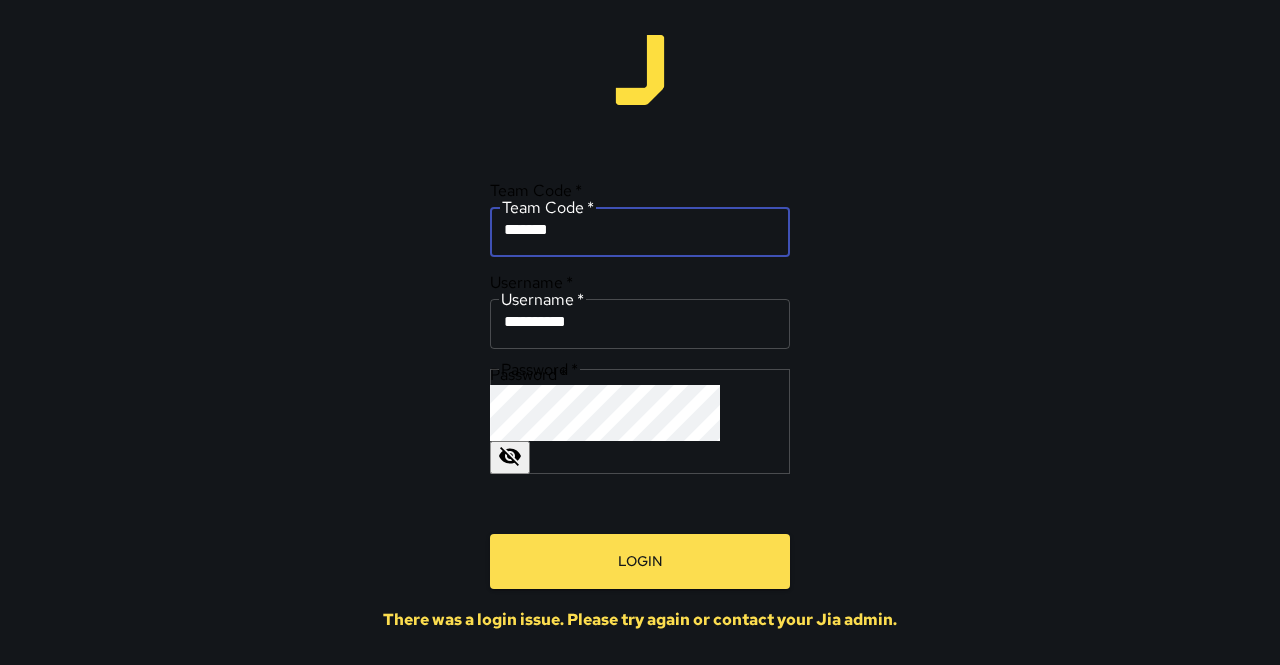 type on "*******" 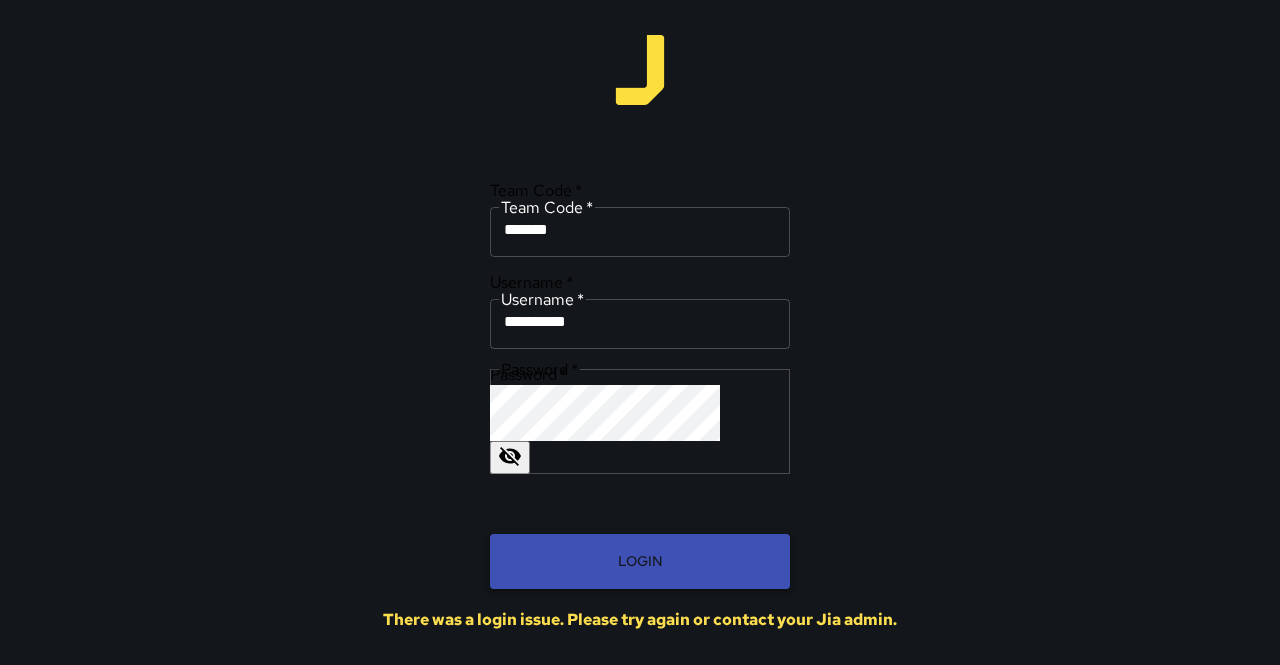 click on "Login" at bounding box center [640, 561] 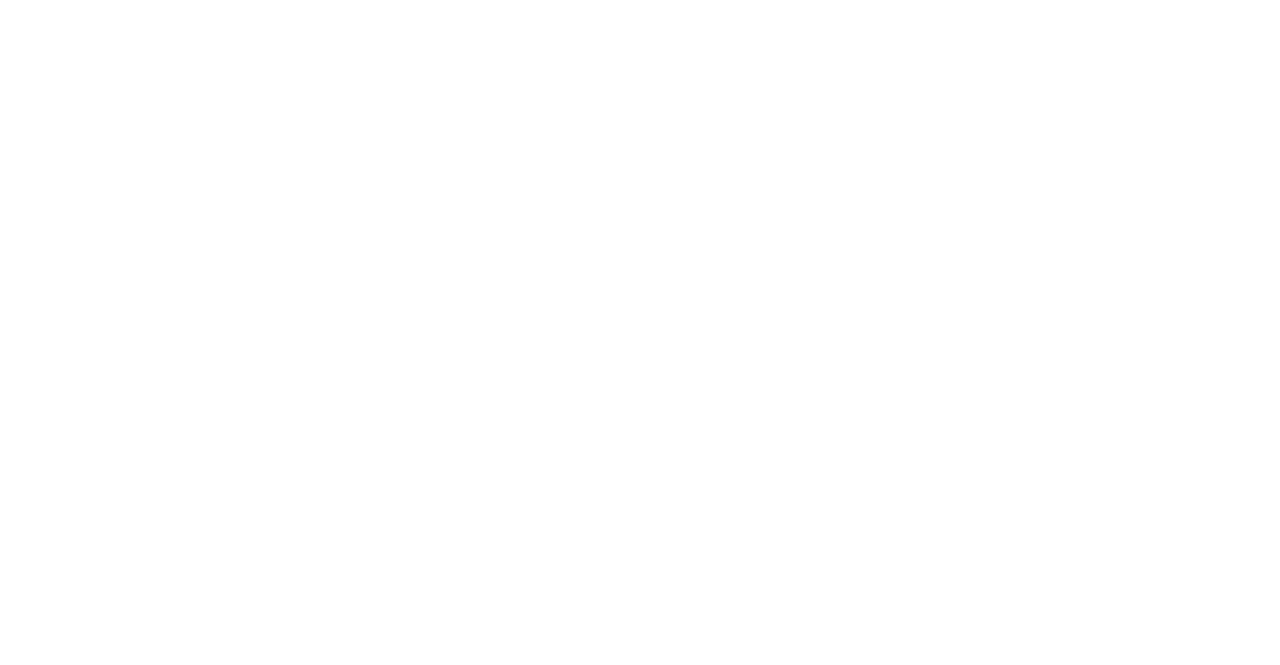 scroll, scrollTop: 0, scrollLeft: 0, axis: both 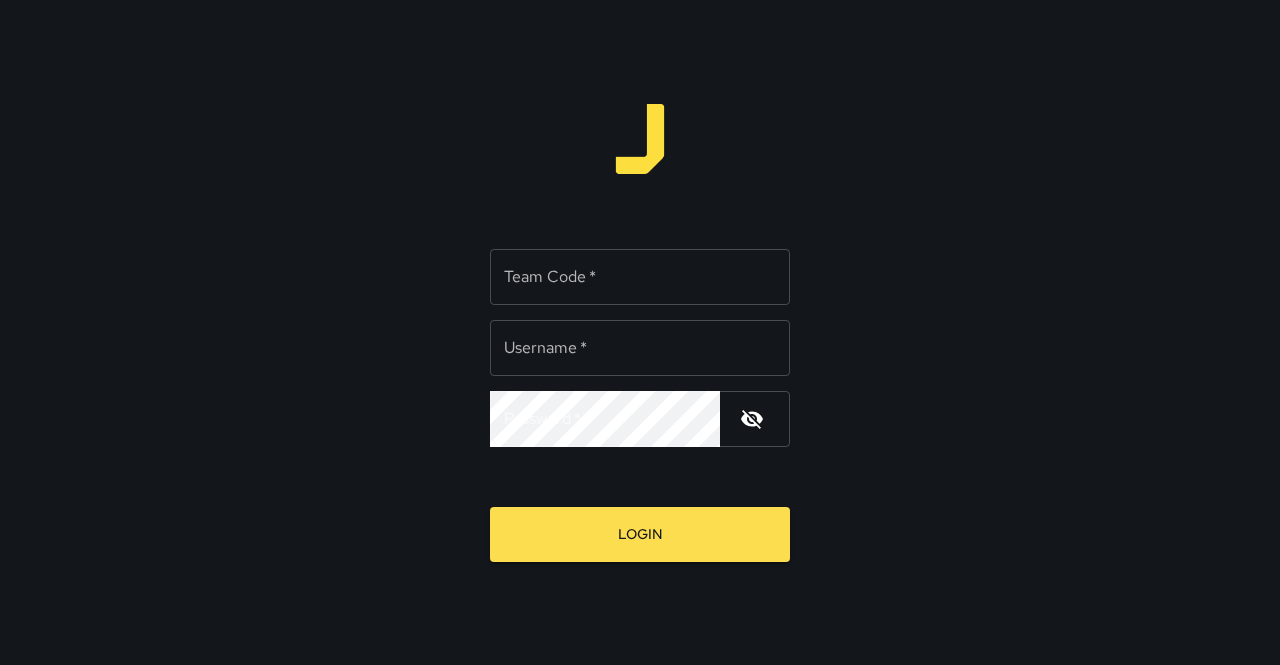 type on "**********" 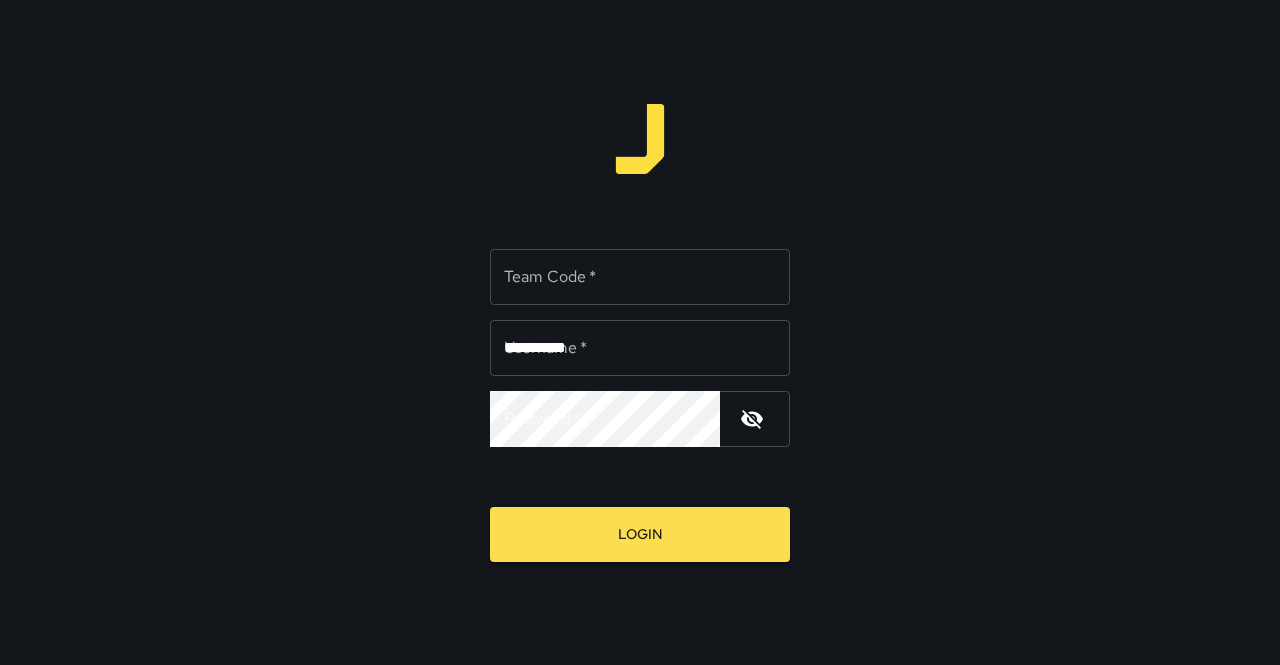 click on "Team Code   *" at bounding box center [640, 277] 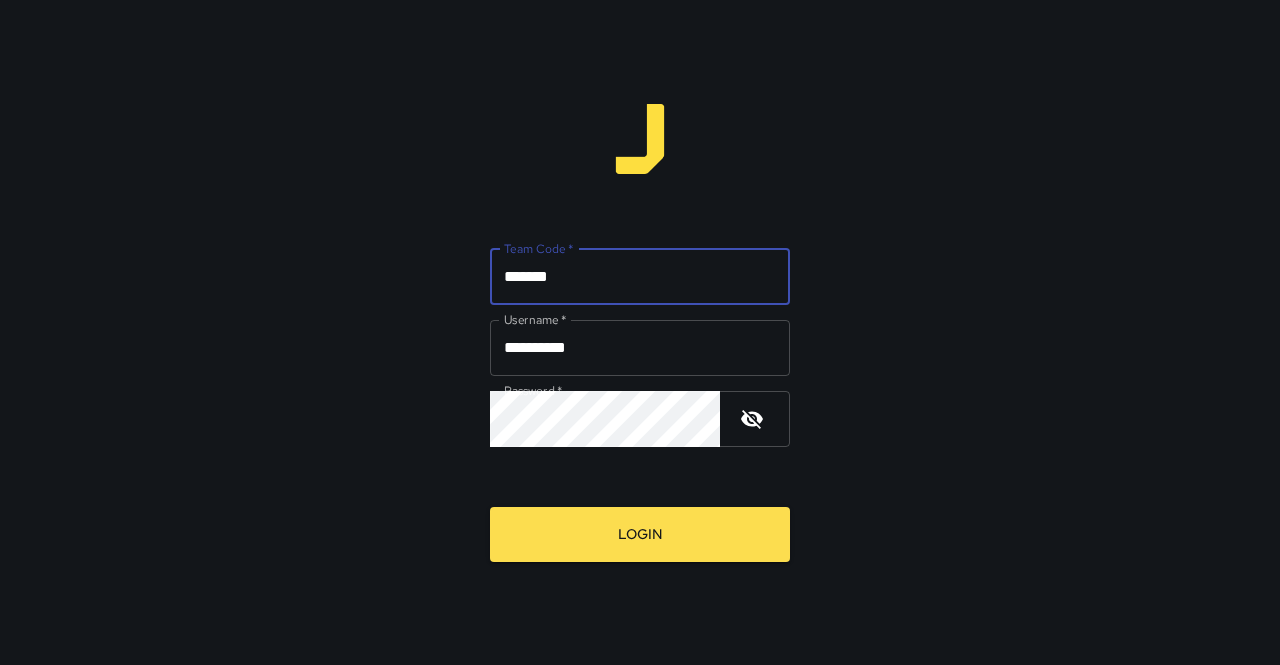 click on "Login" at bounding box center (640, 534) 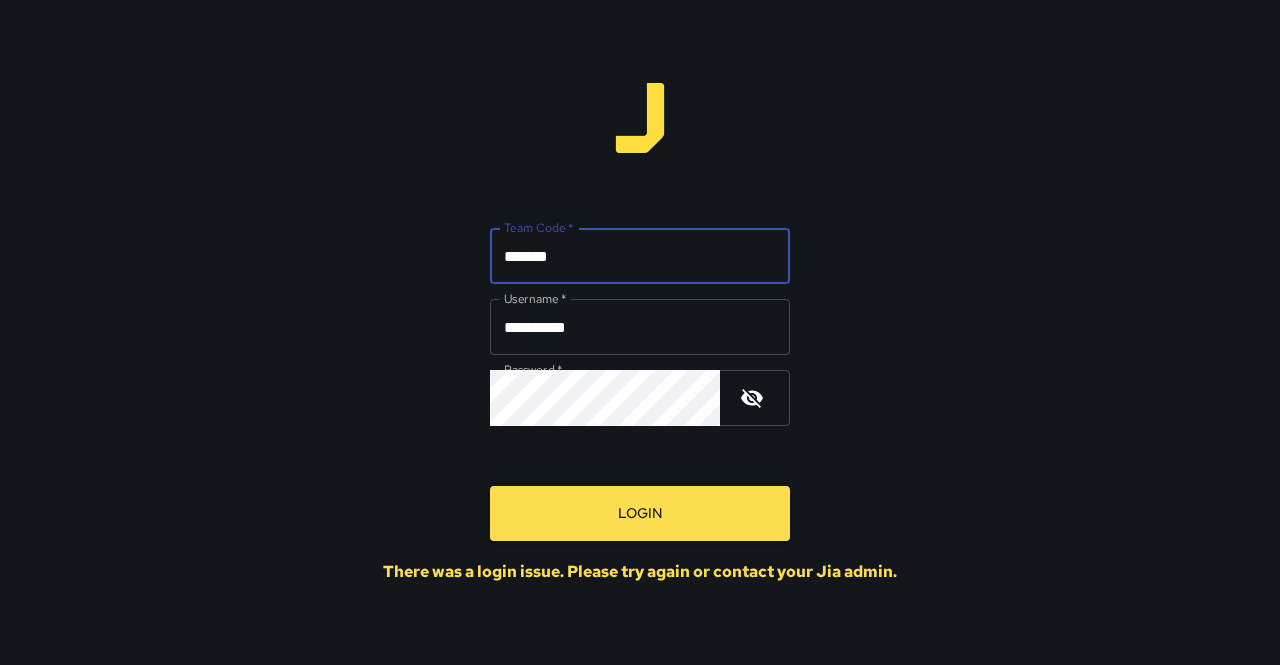 click on "*******" at bounding box center (640, 256) 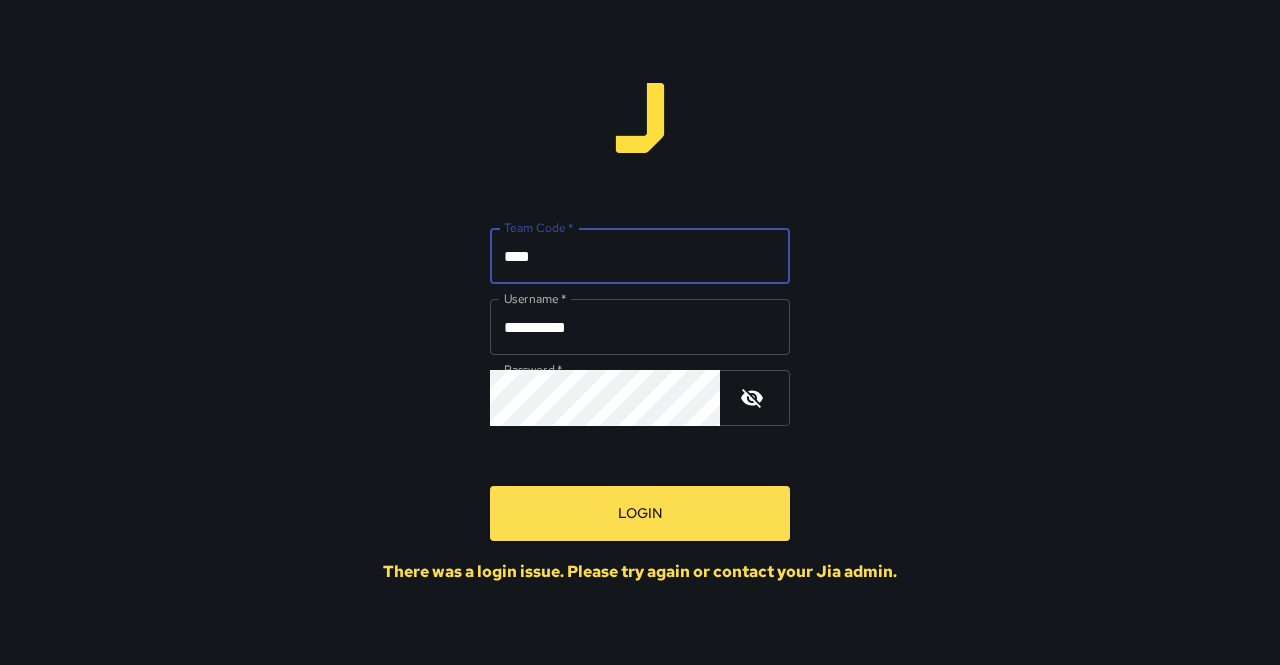 click on "Login" at bounding box center [640, 513] 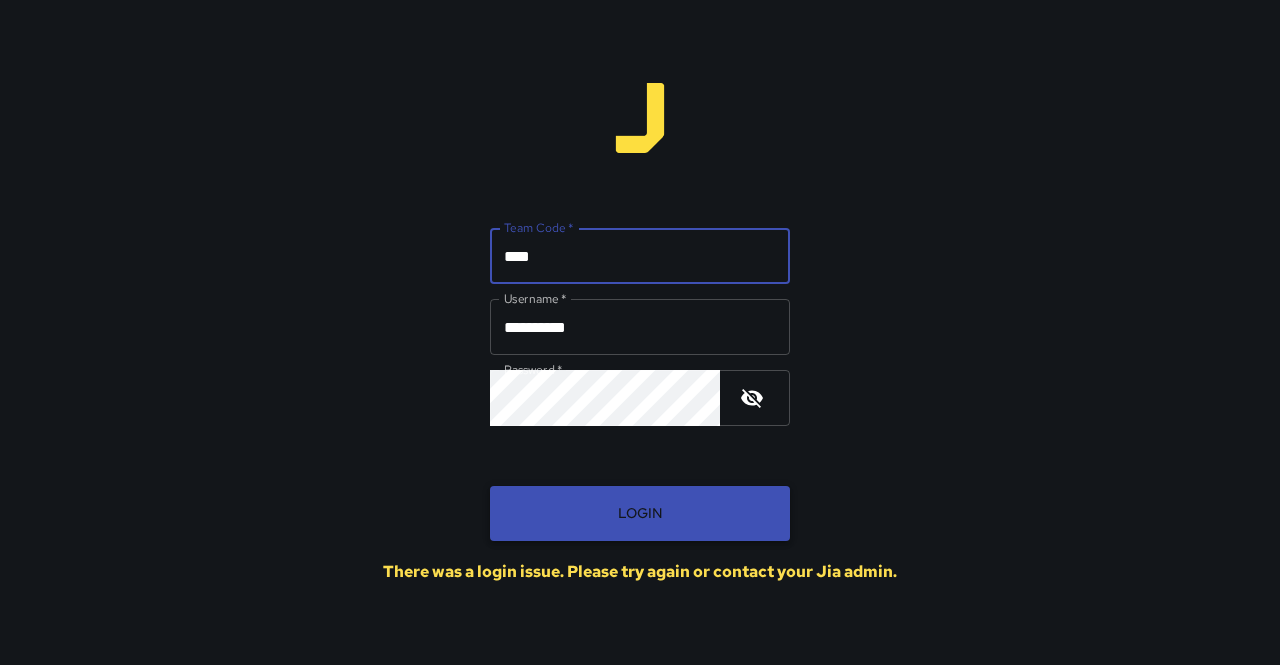 click on "Login" at bounding box center [640, 513] 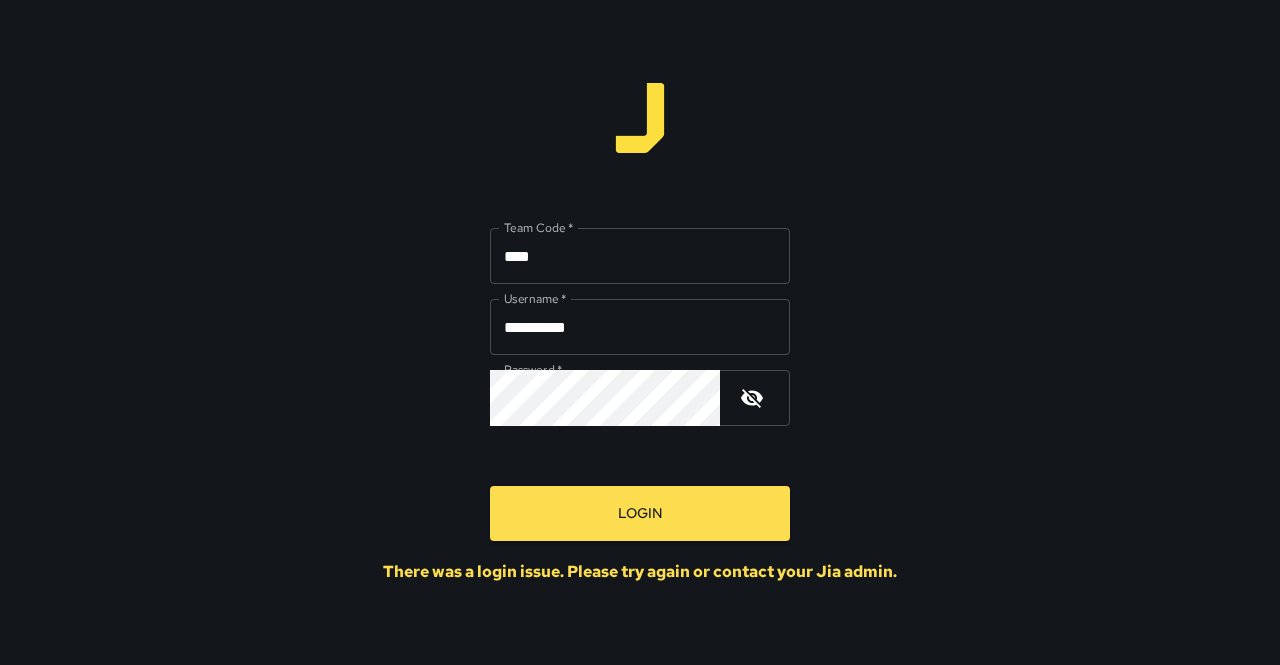 click on "****" at bounding box center [640, 256] 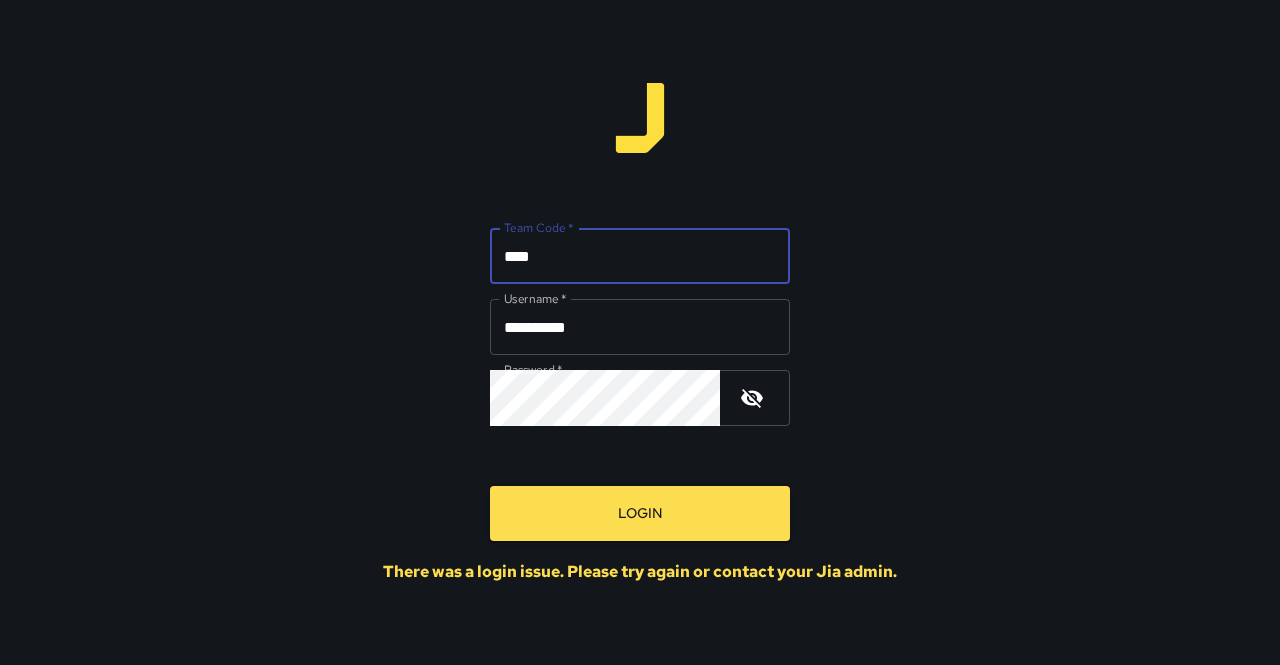 click on "****" at bounding box center (640, 256) 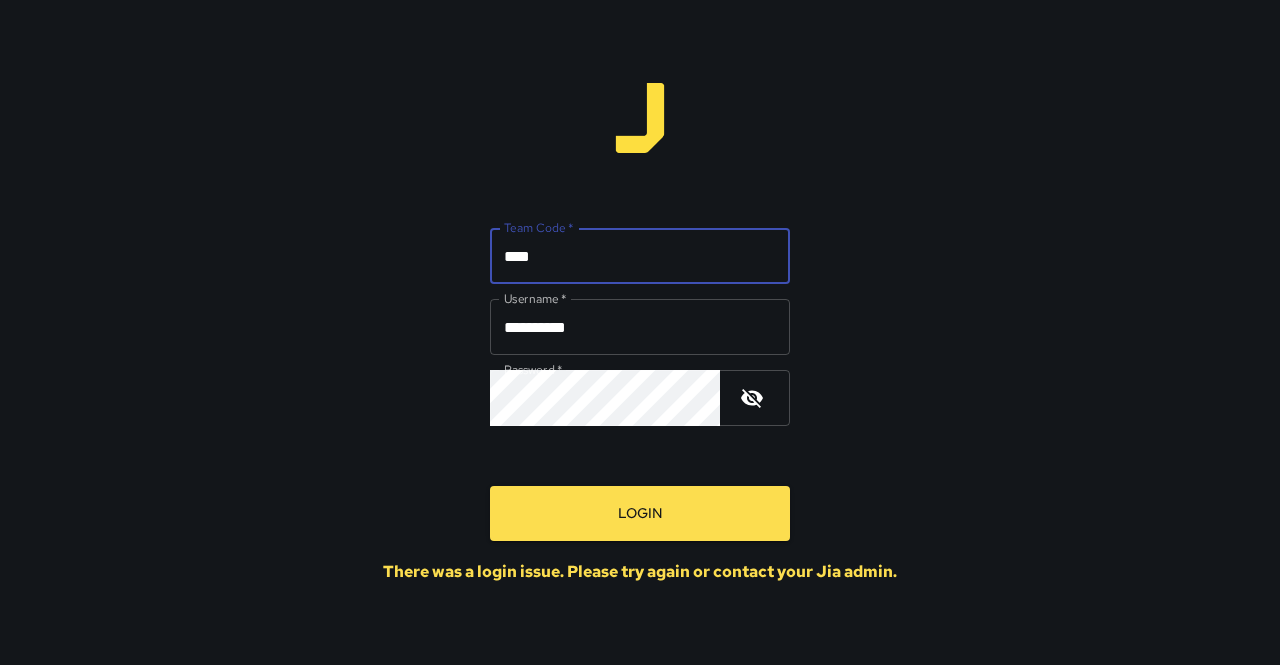 click on "Login" at bounding box center [640, 513] 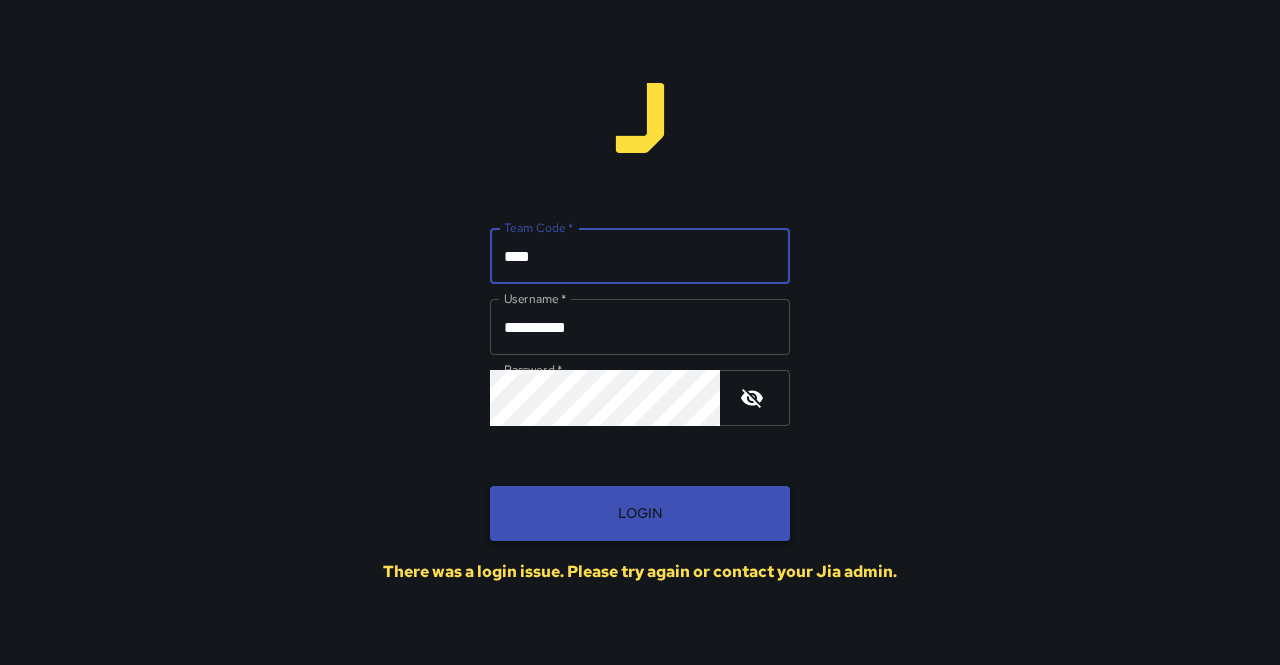 click on "Login" at bounding box center (640, 513) 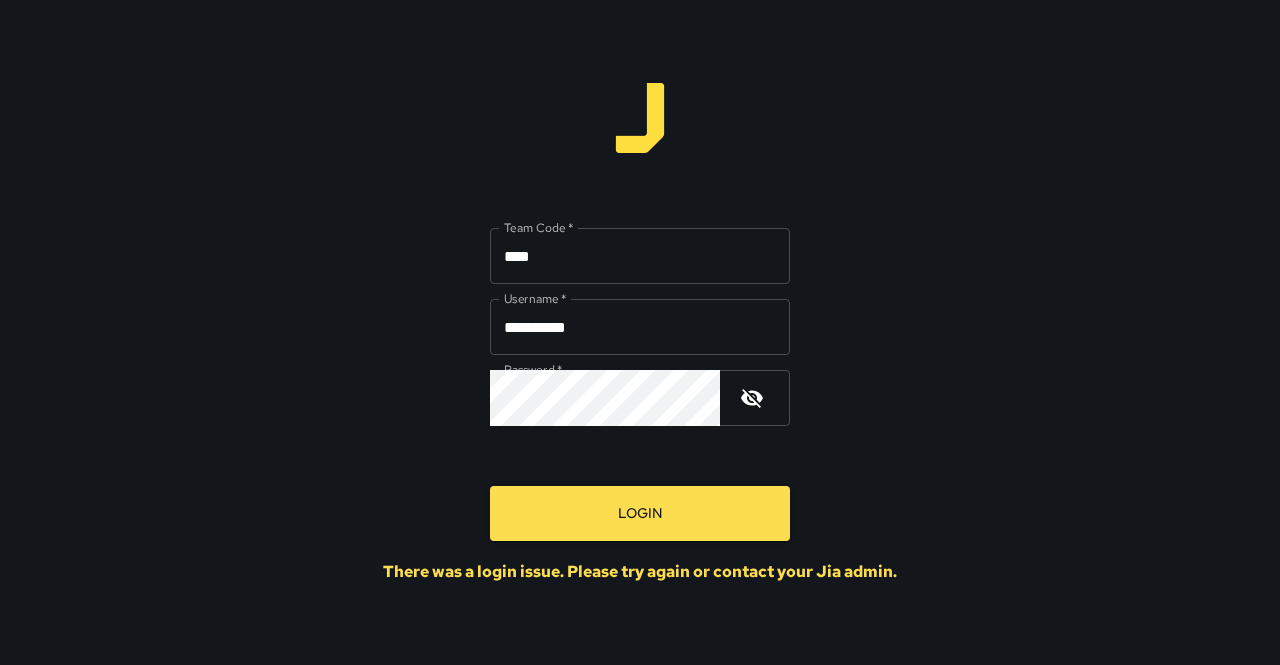 click on "****" at bounding box center [640, 256] 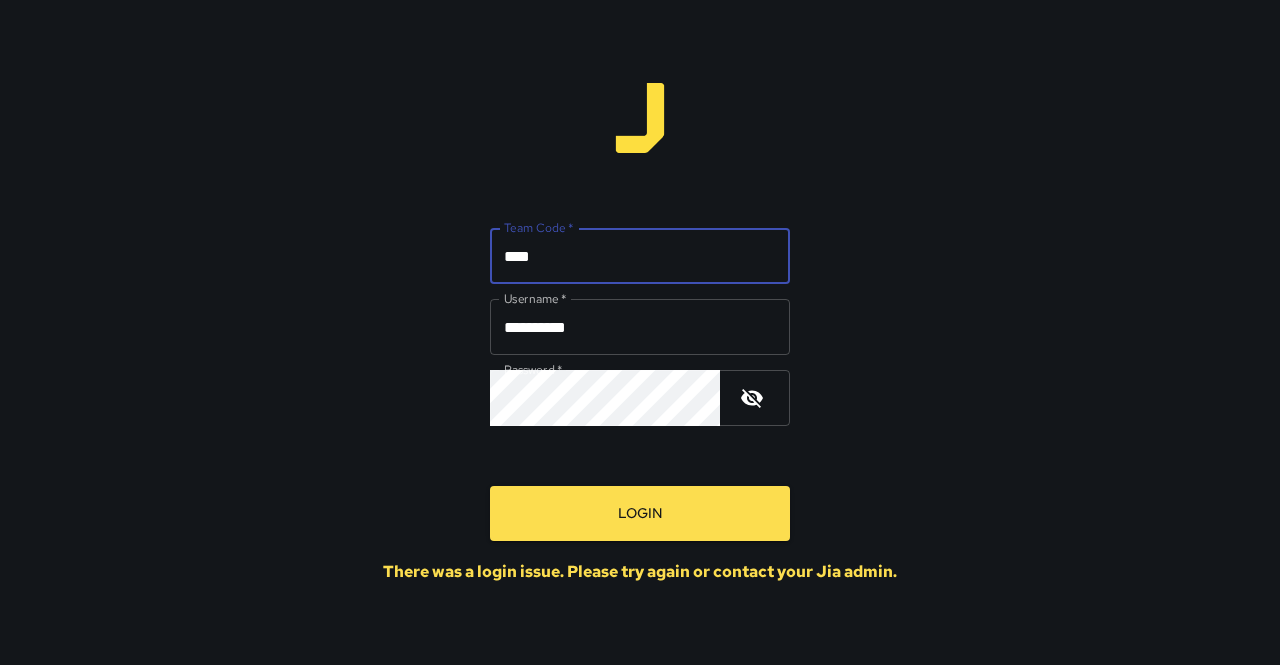 click on "****" at bounding box center [640, 256] 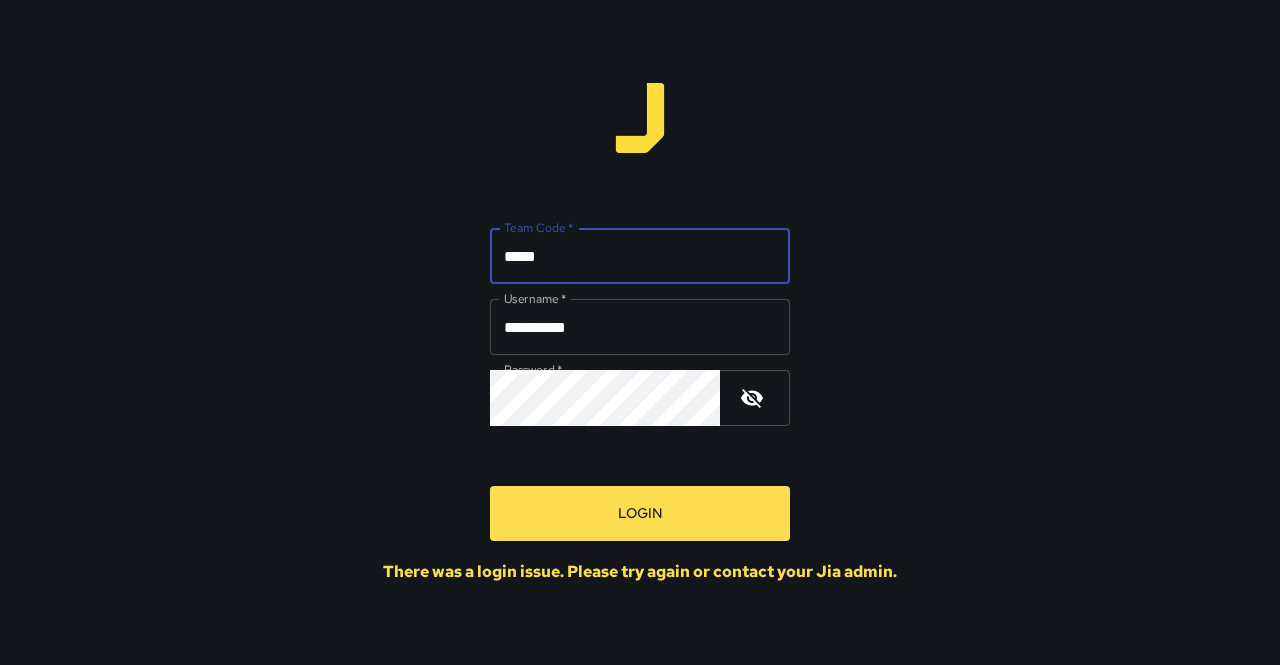 click on "Login" at bounding box center [640, 513] 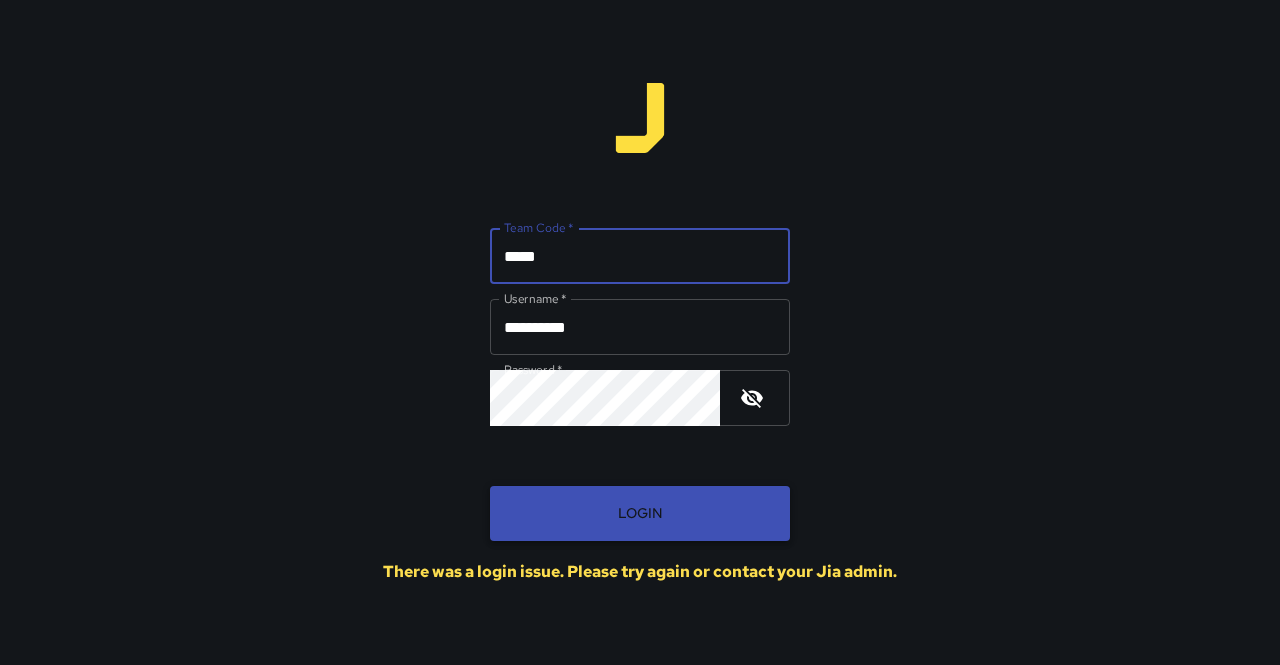 click on "Login" at bounding box center (640, 513) 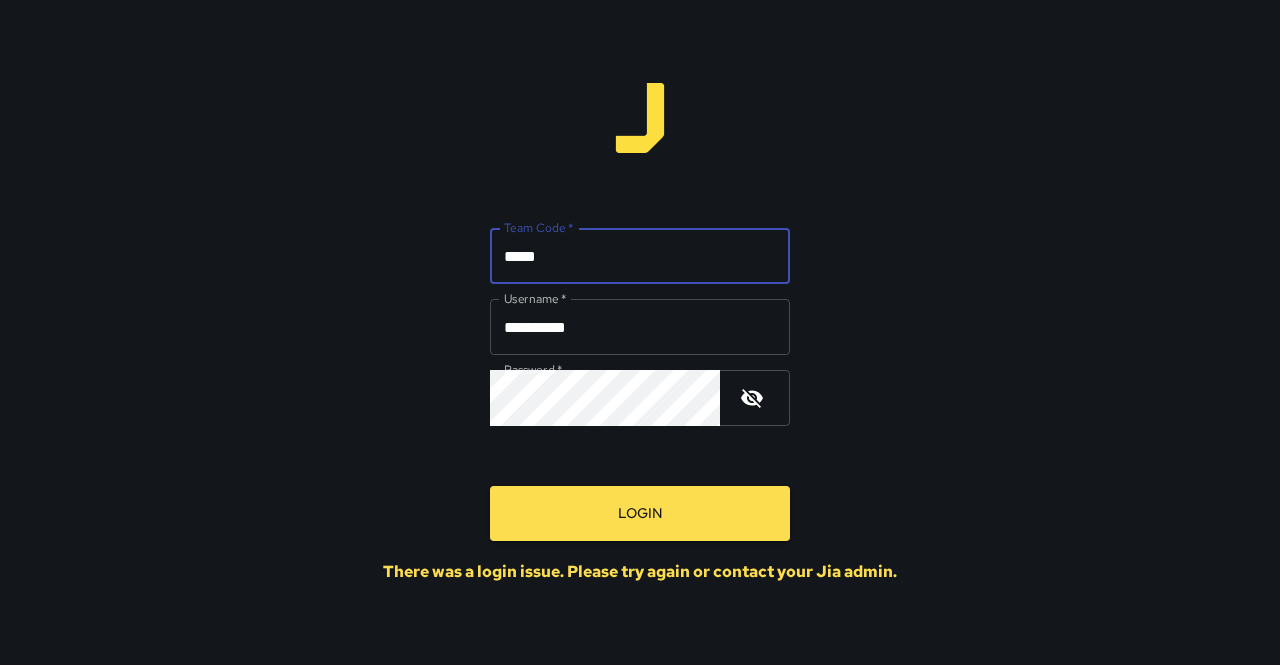 click on "*****" at bounding box center [640, 256] 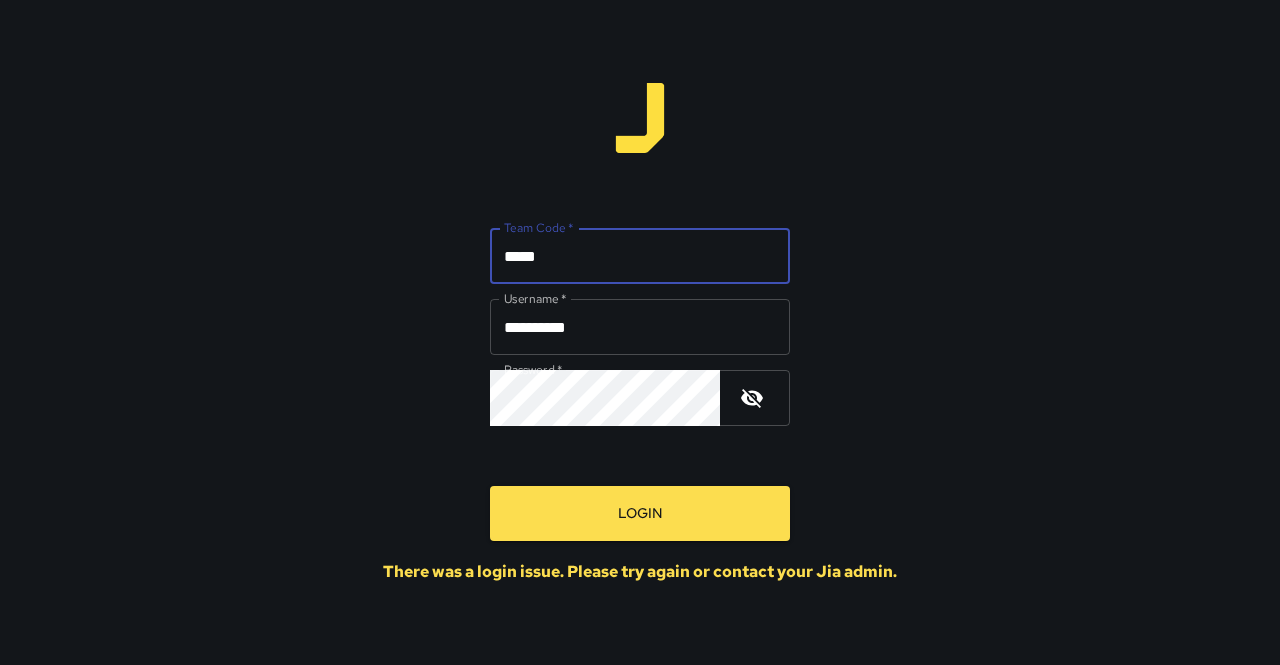 click on "*****" at bounding box center [640, 256] 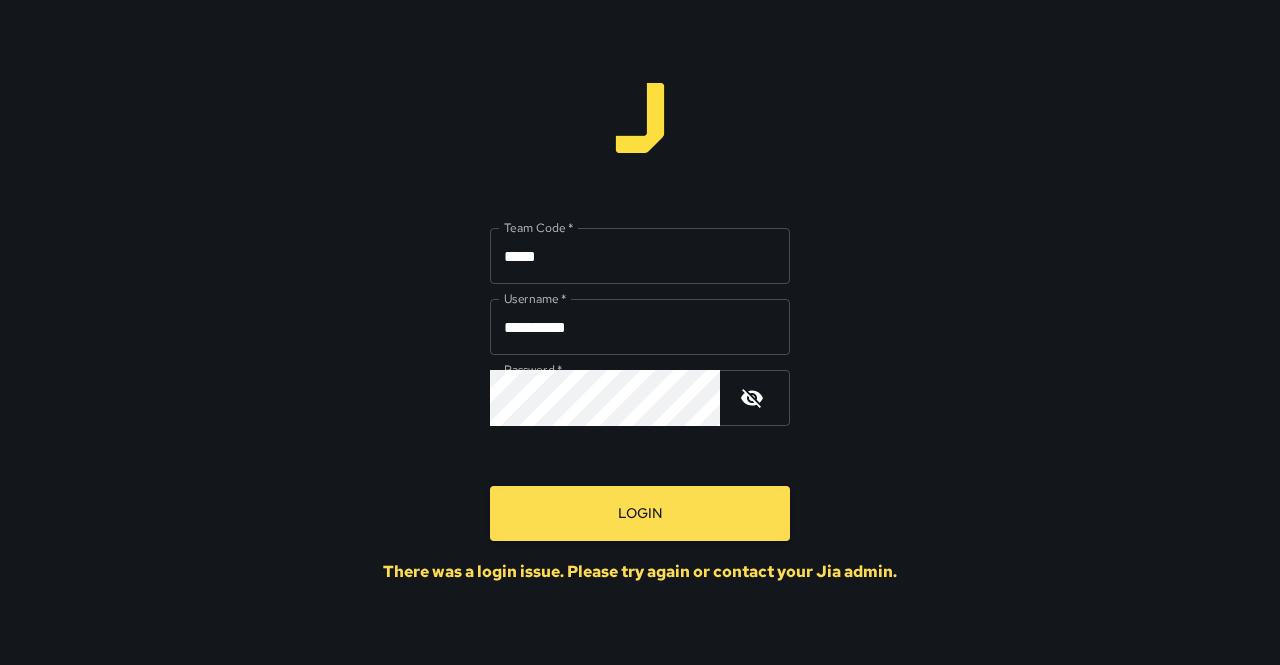 click on "*****" at bounding box center [640, 256] 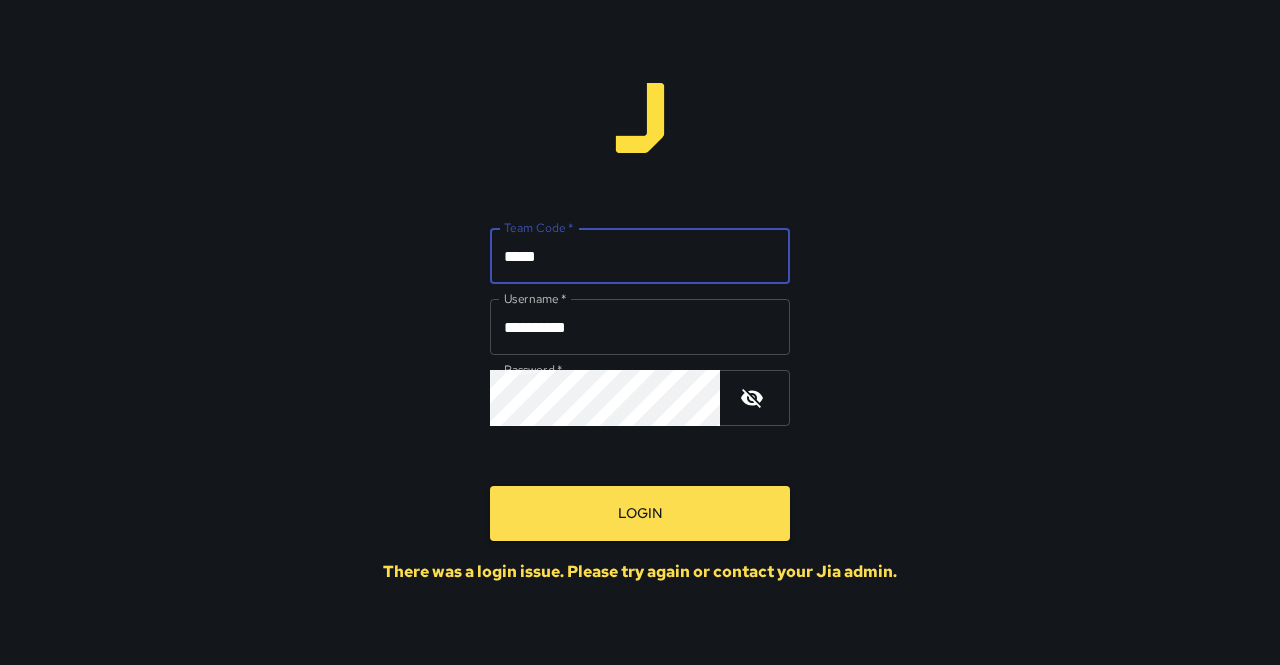 click on "*****" at bounding box center [640, 256] 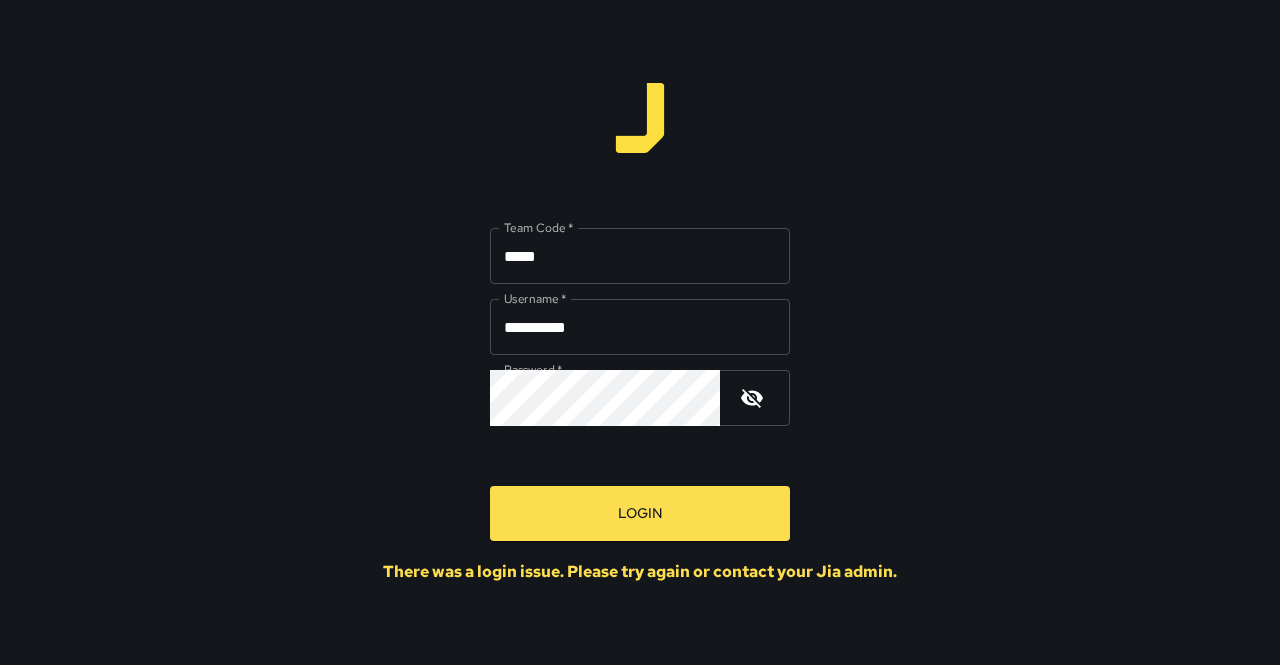 click on "**********" at bounding box center (640, 332) 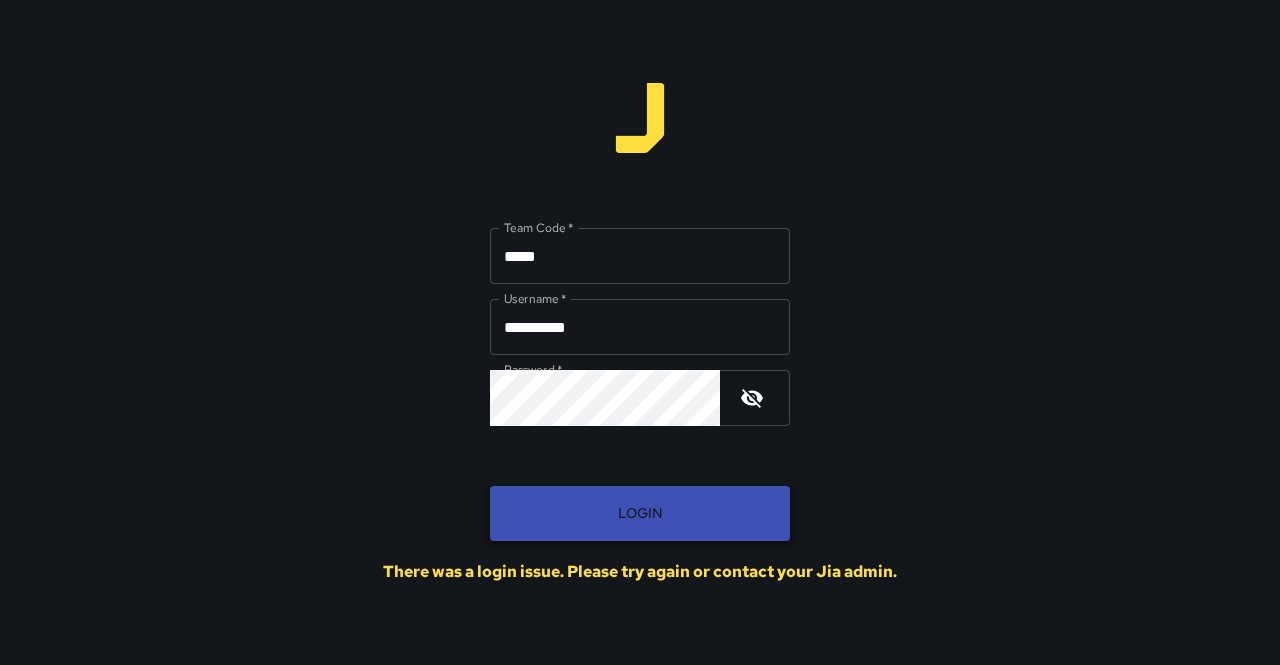 click on "Login" at bounding box center (640, 513) 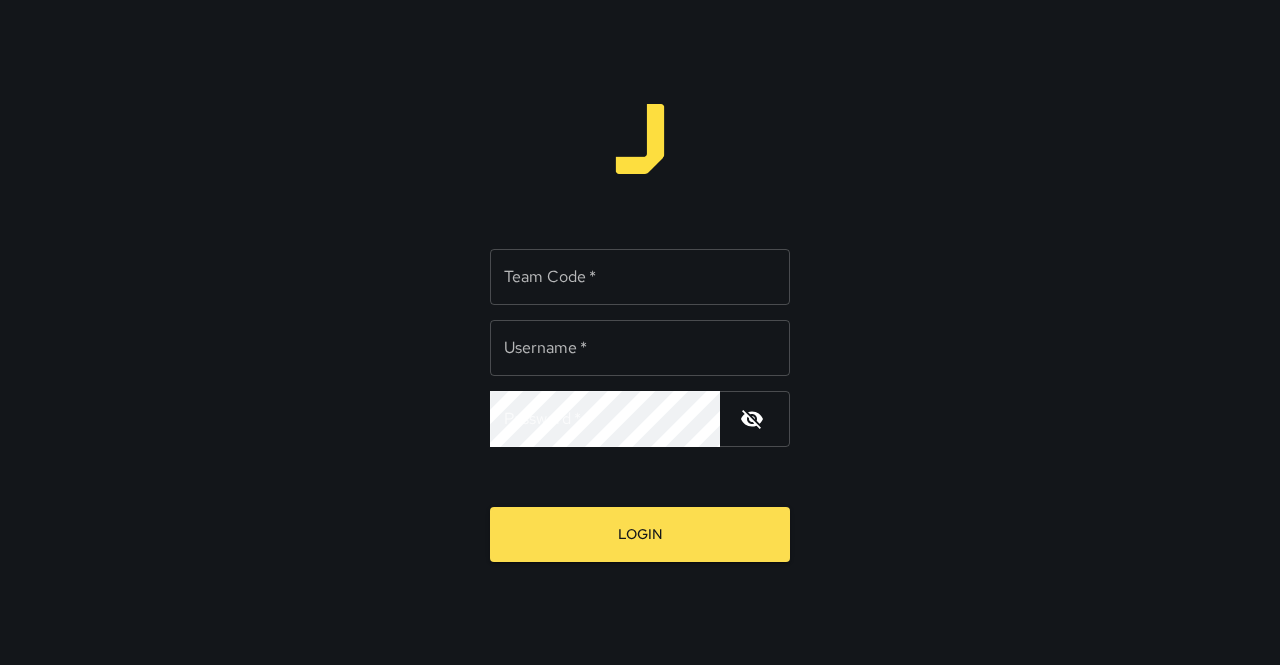 scroll, scrollTop: 0, scrollLeft: 0, axis: both 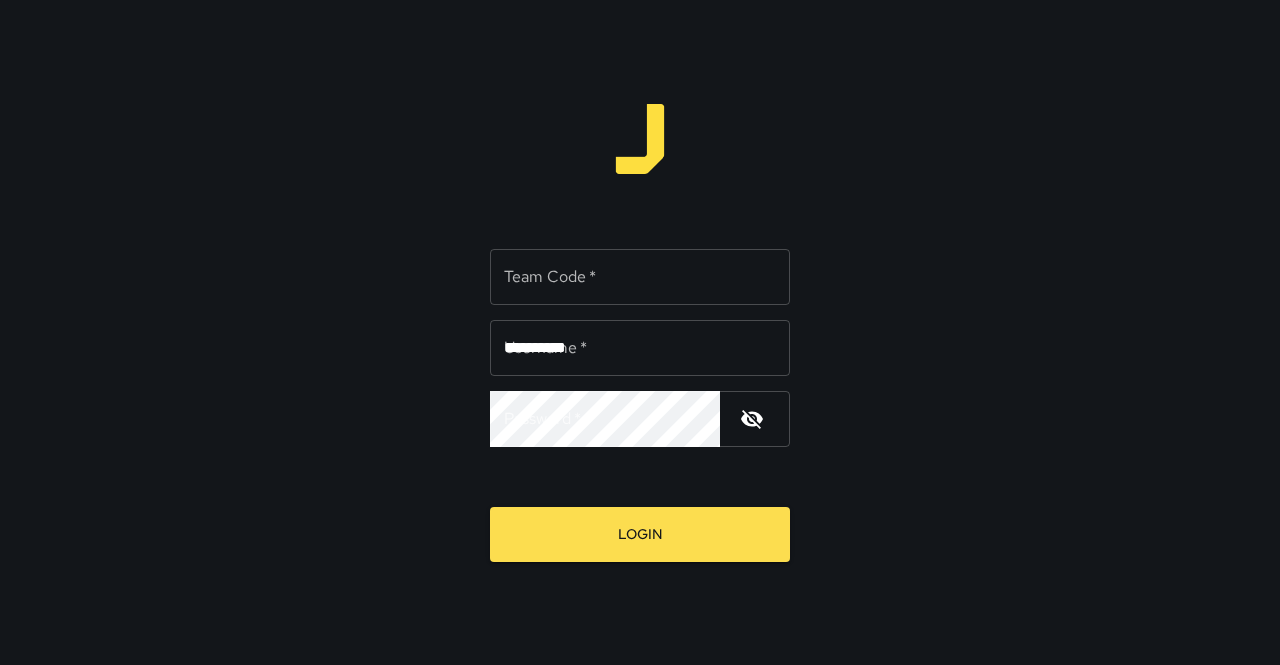 click on "Team Code   *" at bounding box center [640, 277] 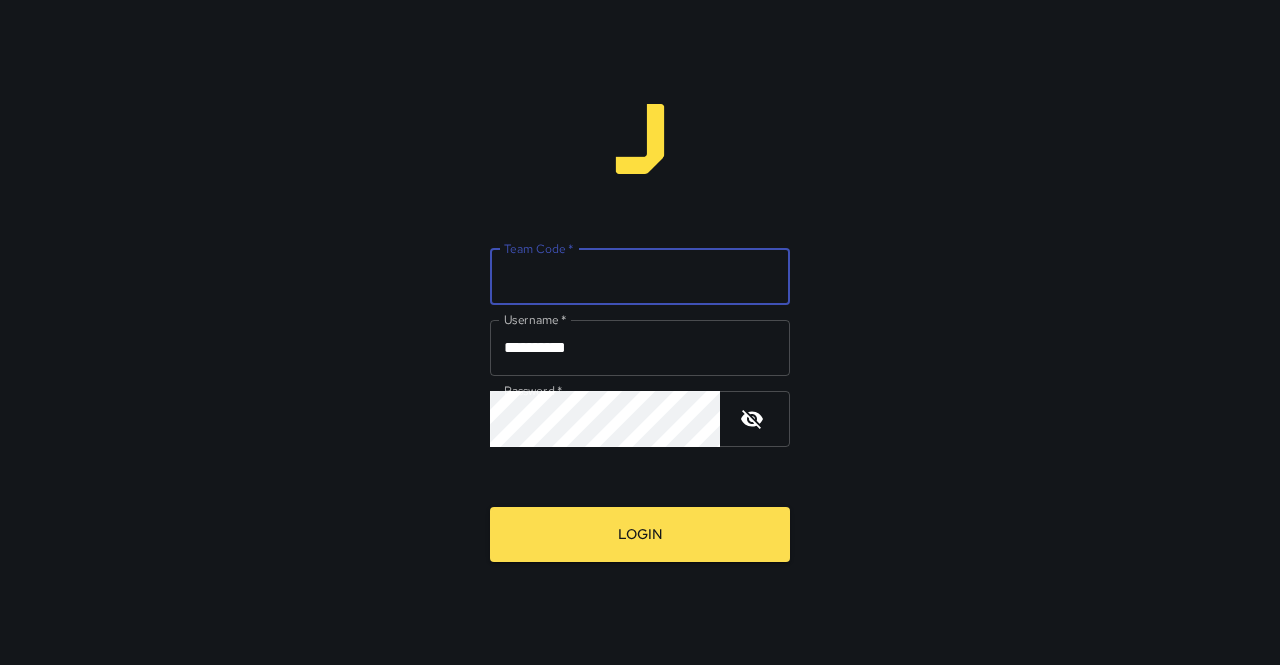 click on "Team Code   *" at bounding box center [640, 277] 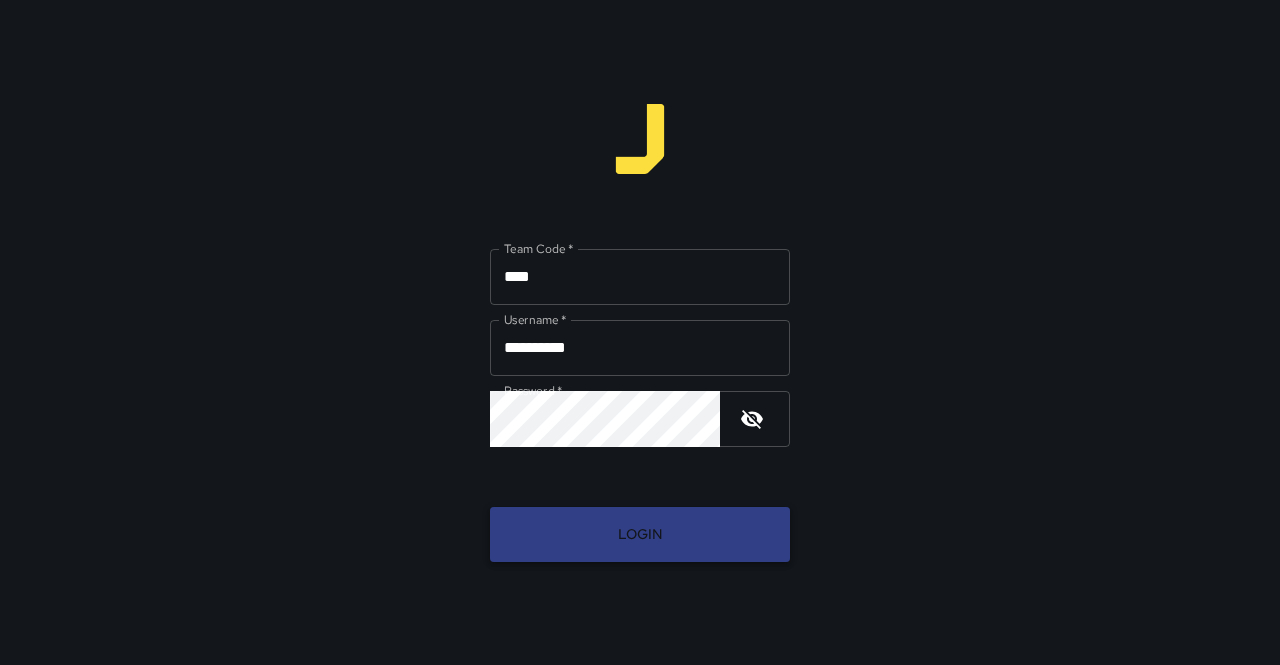 click on "Login" at bounding box center (640, 534) 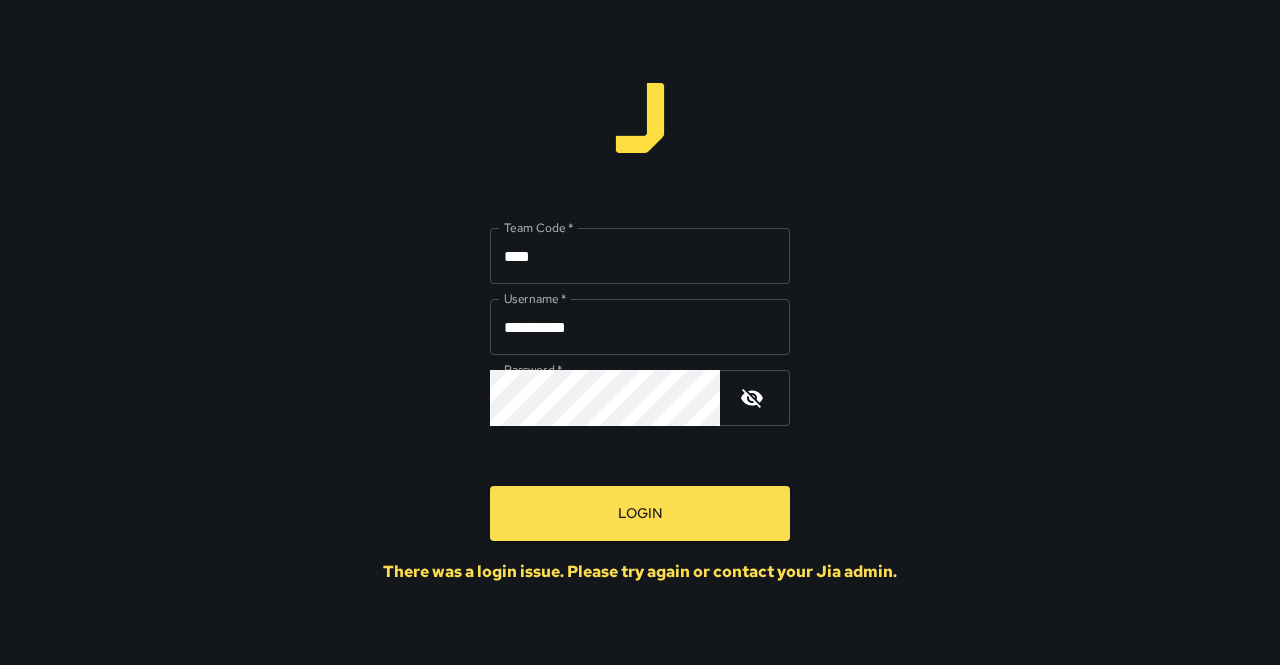 click on "**********" at bounding box center (640, 332) 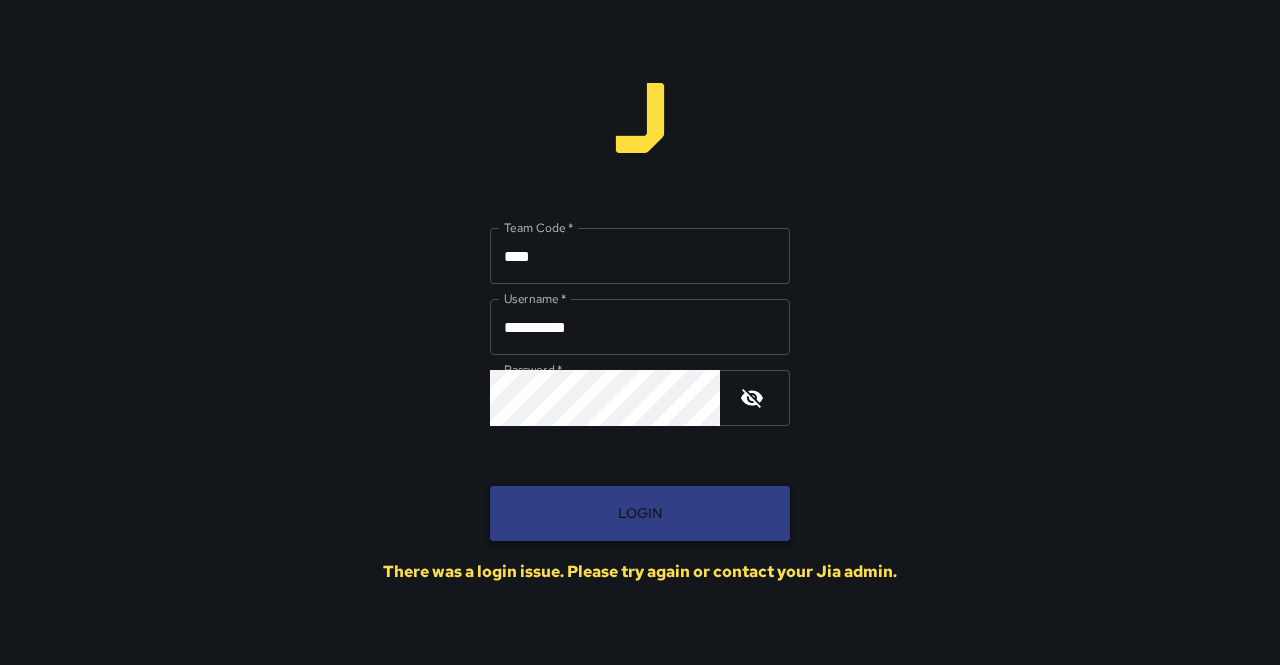 click on "Login" at bounding box center (640, 513) 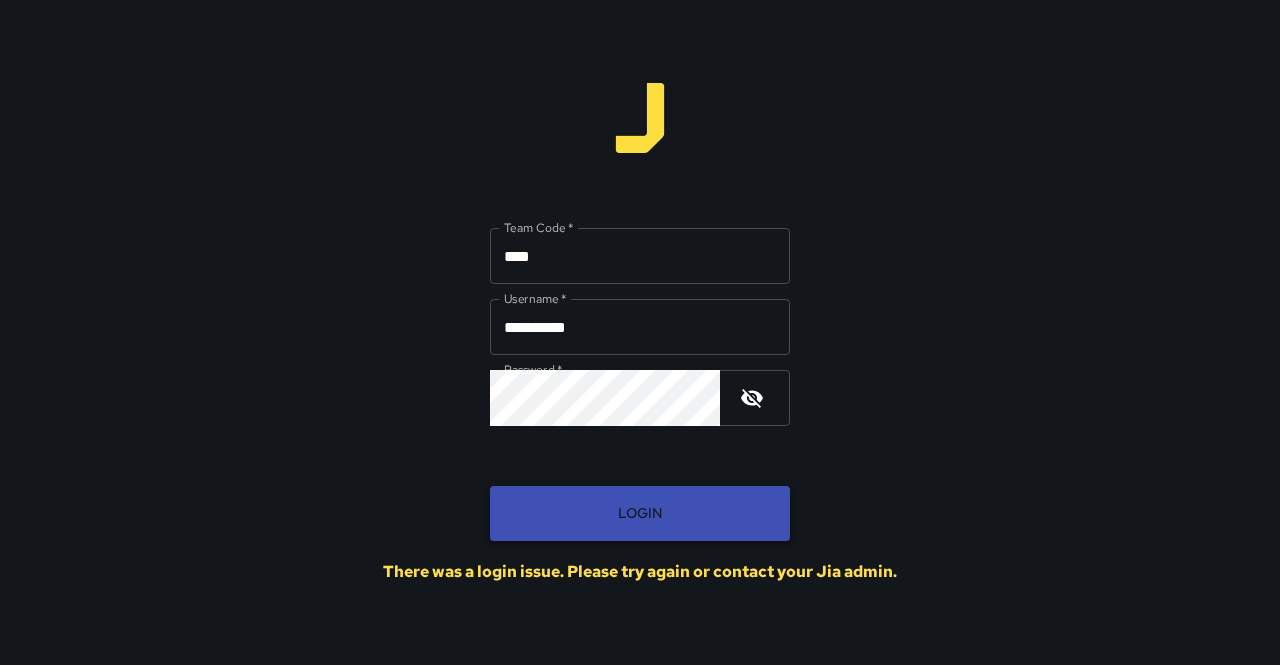 click on "Login" at bounding box center (640, 513) 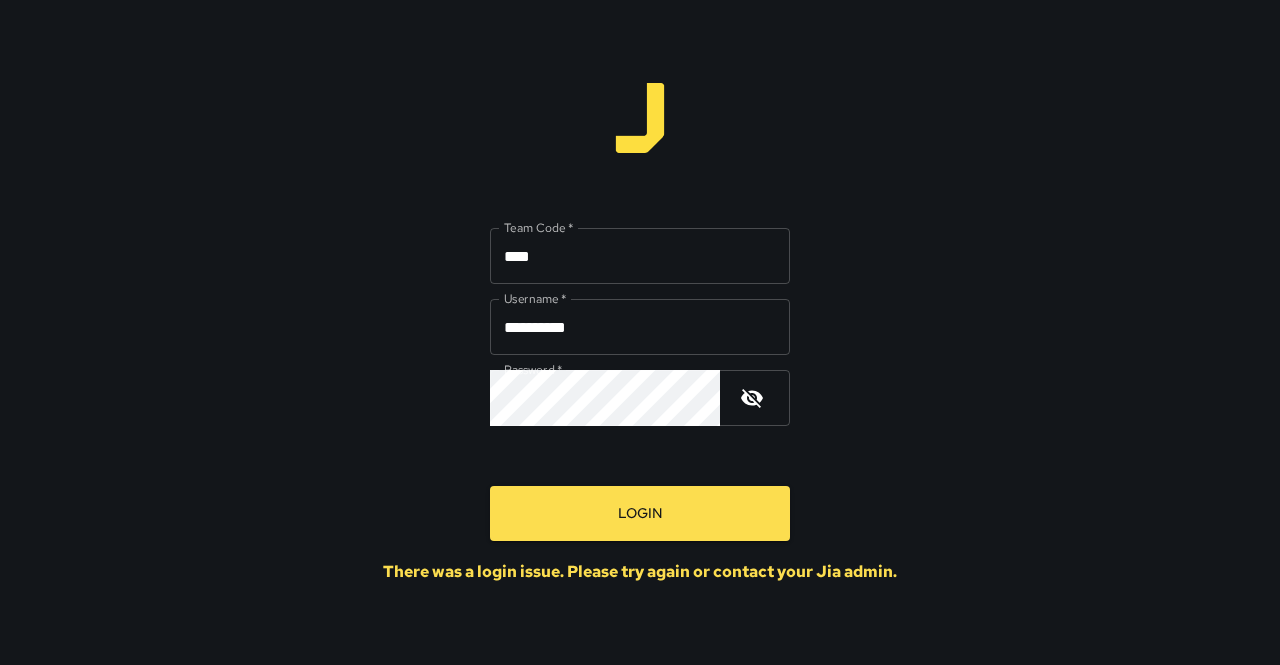 click on "****" at bounding box center [640, 256] 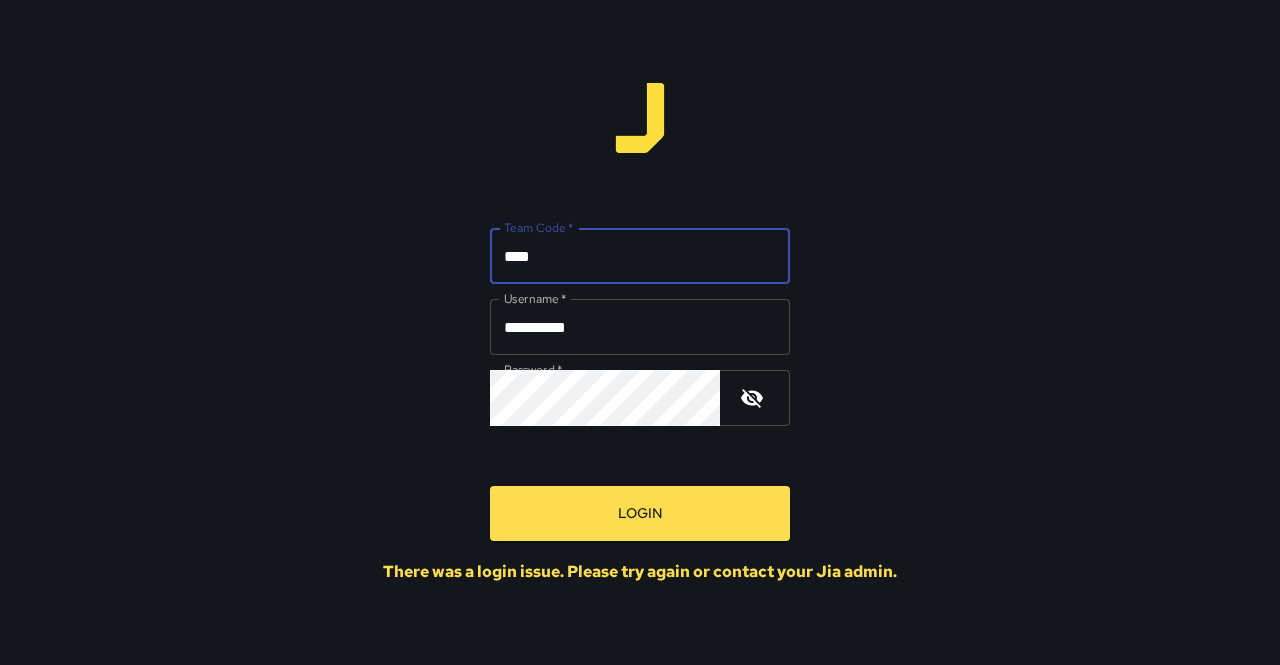 click on "****" at bounding box center [640, 256] 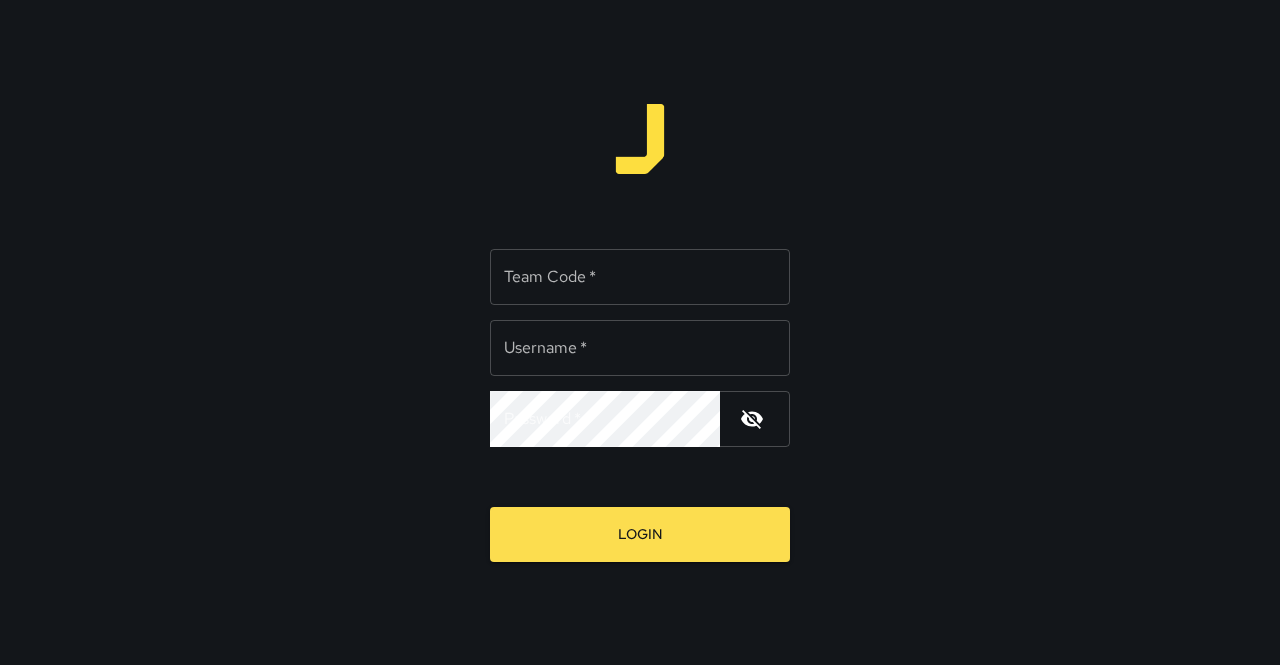 scroll, scrollTop: 0, scrollLeft: 0, axis: both 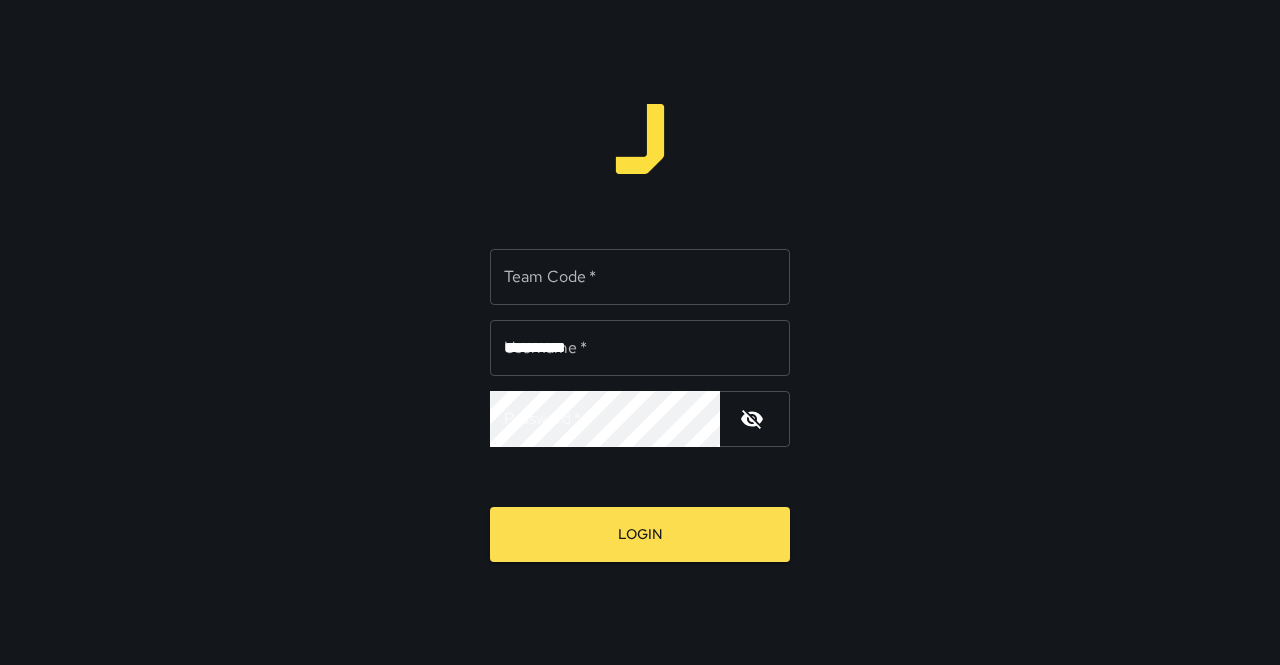 click on "Team Code   *" at bounding box center [640, 277] 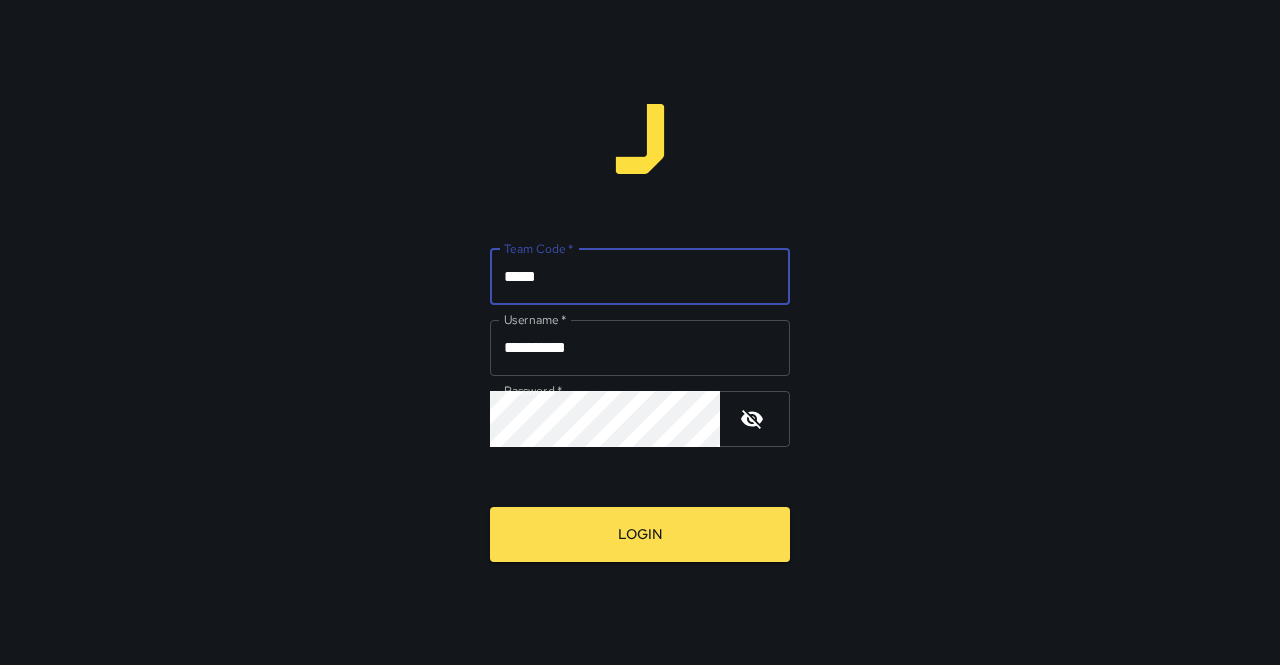 type on "*****" 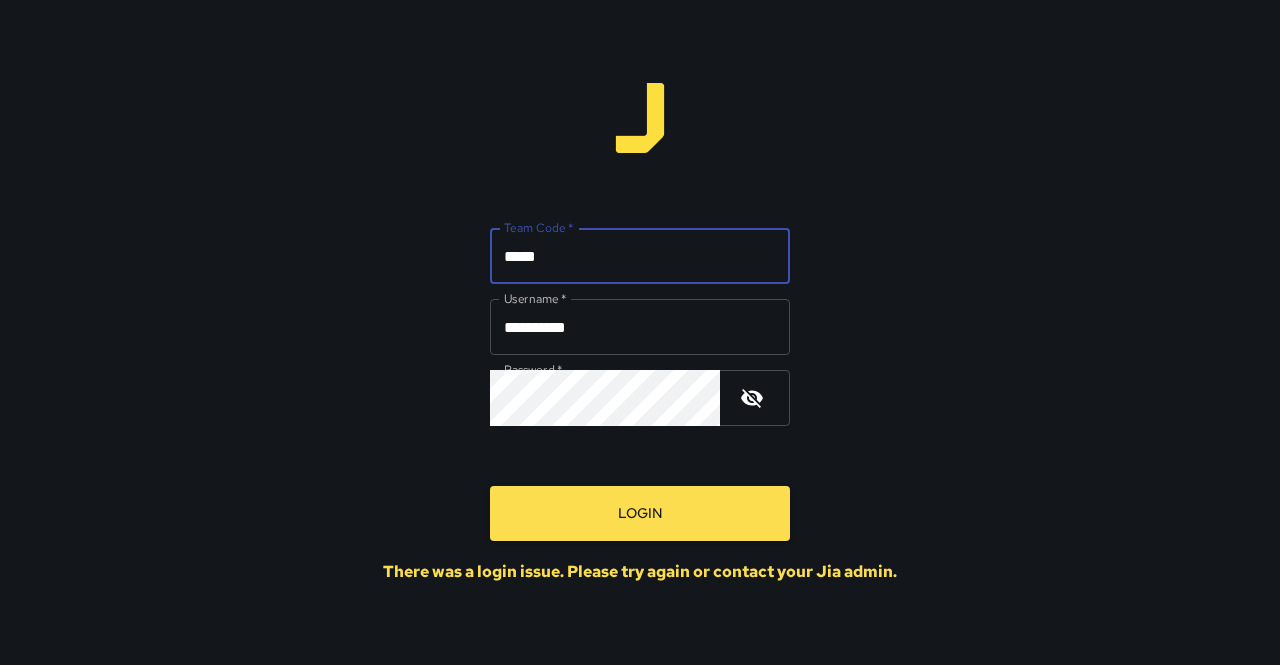 click on "*****" at bounding box center [640, 256] 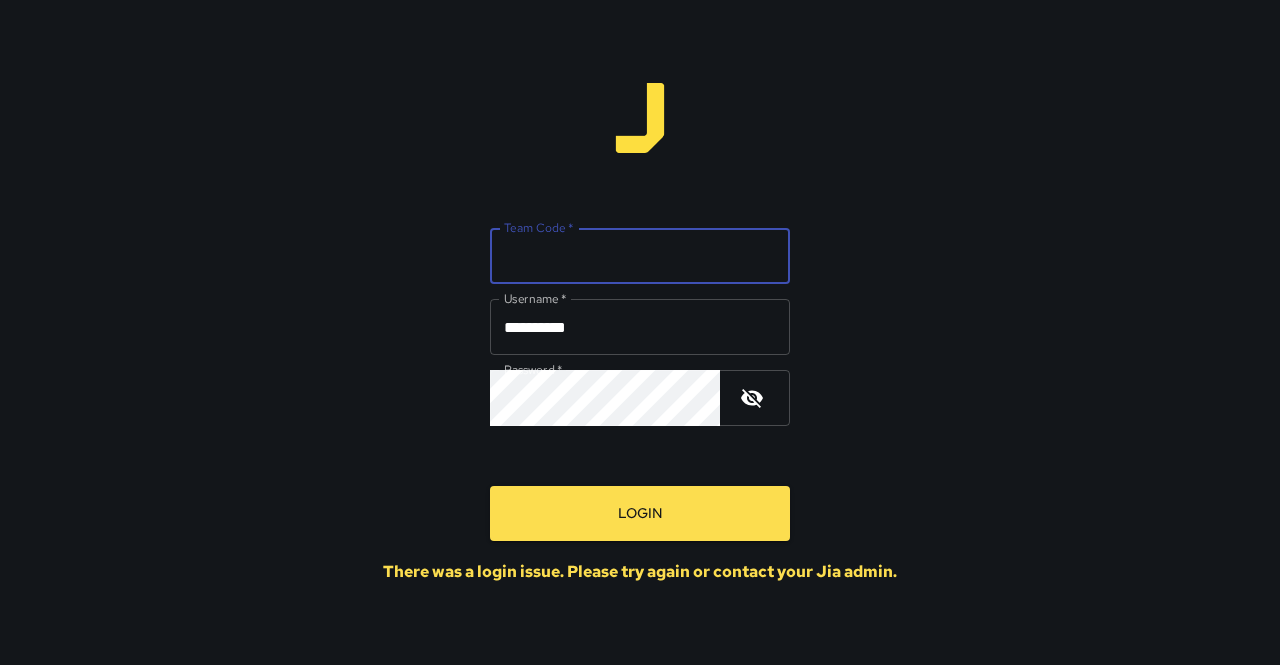 click 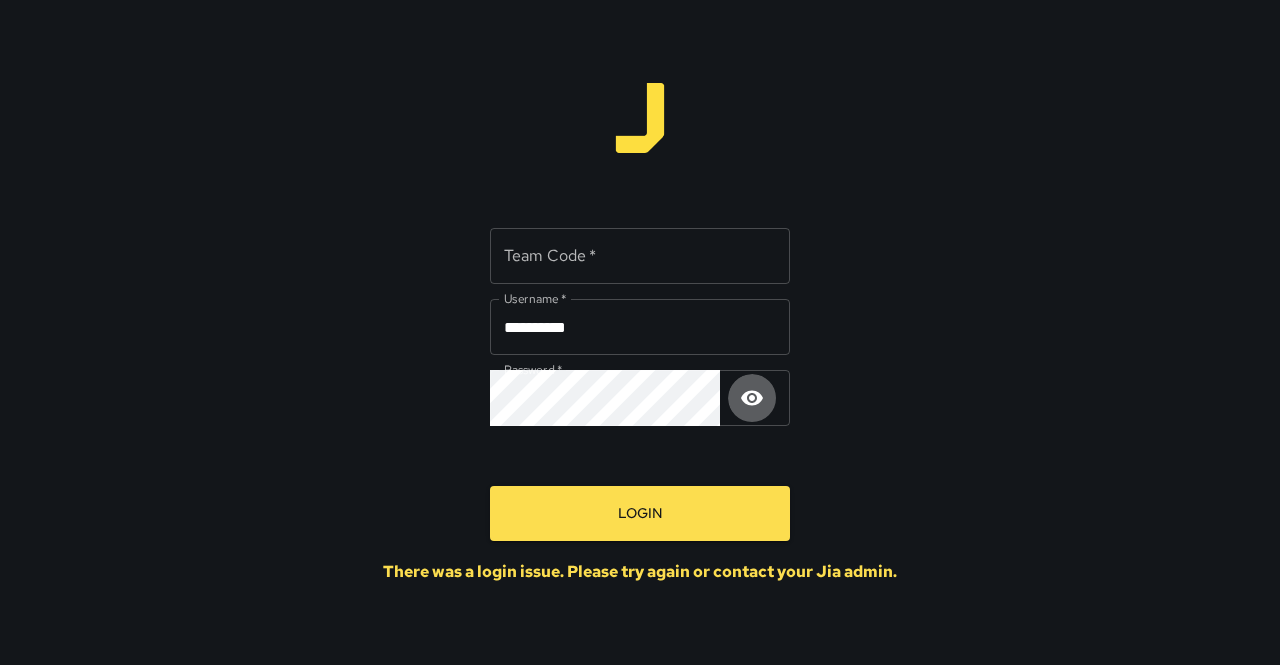 click 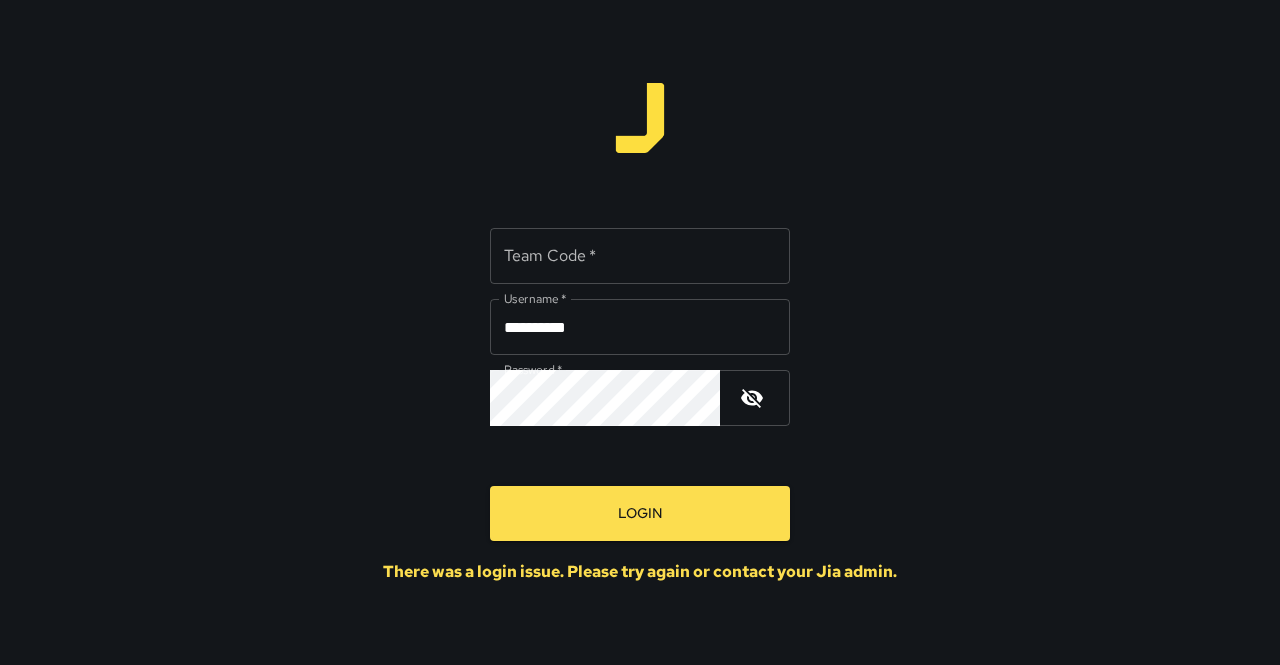 click on "Team Code   *" at bounding box center (640, 256) 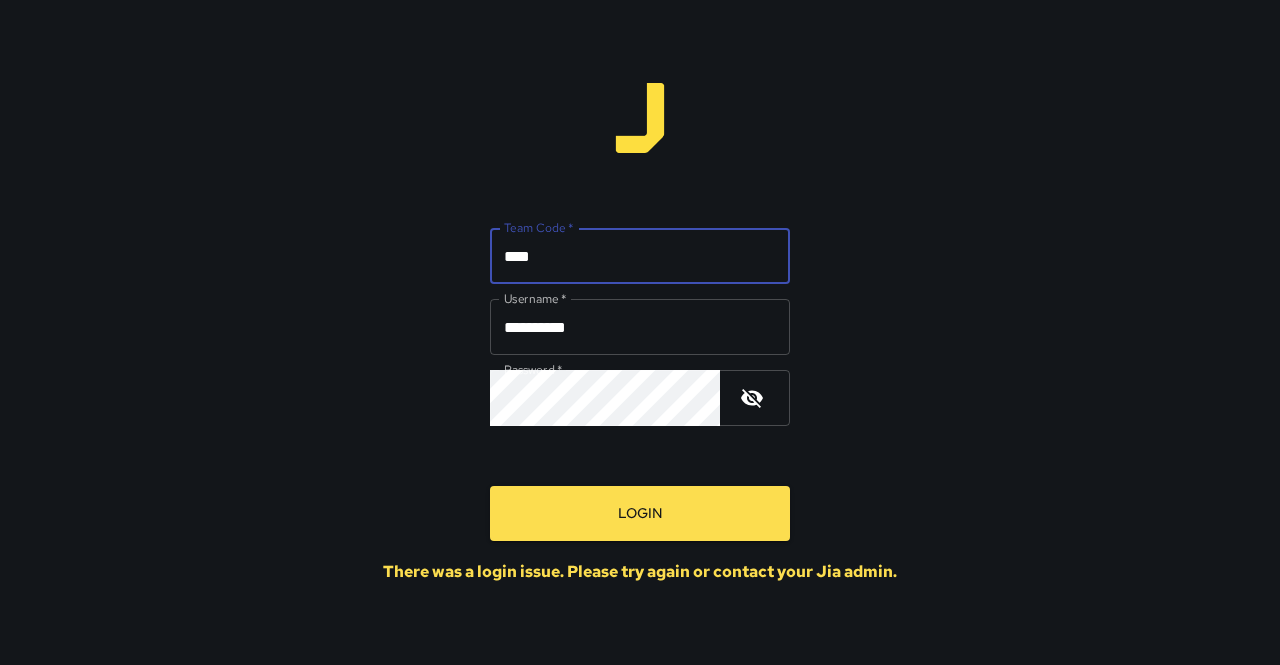click on "**********" at bounding box center (640, 332) 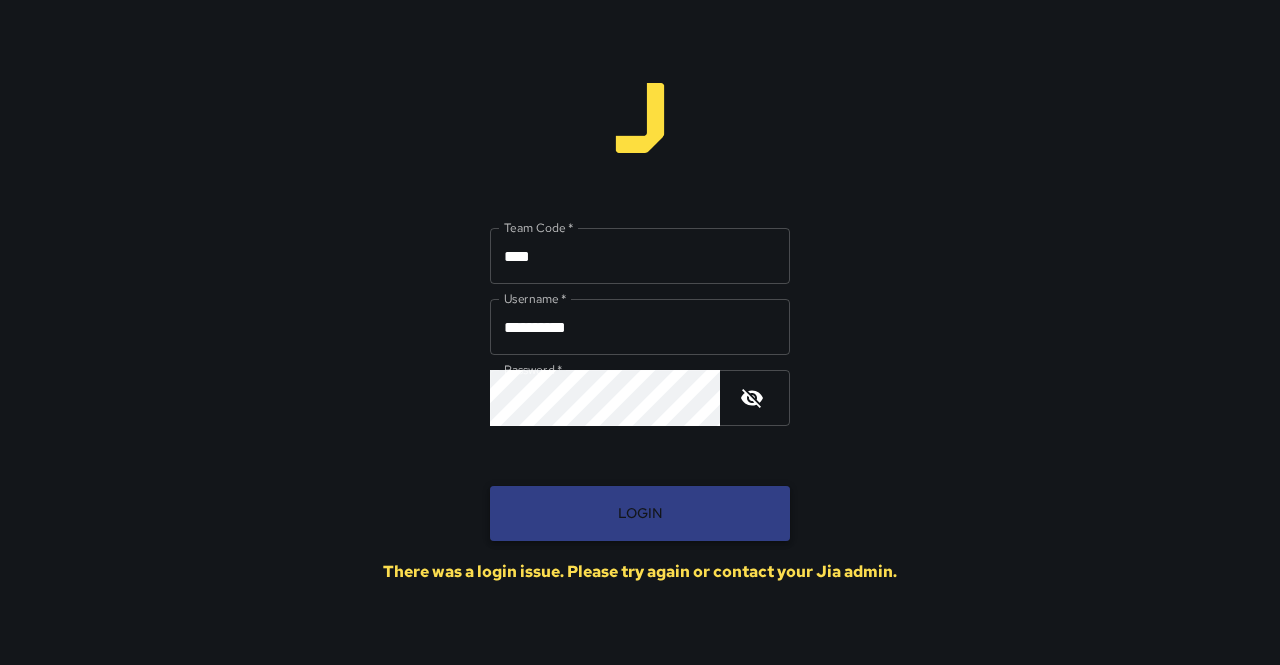 click on "Login" at bounding box center [640, 513] 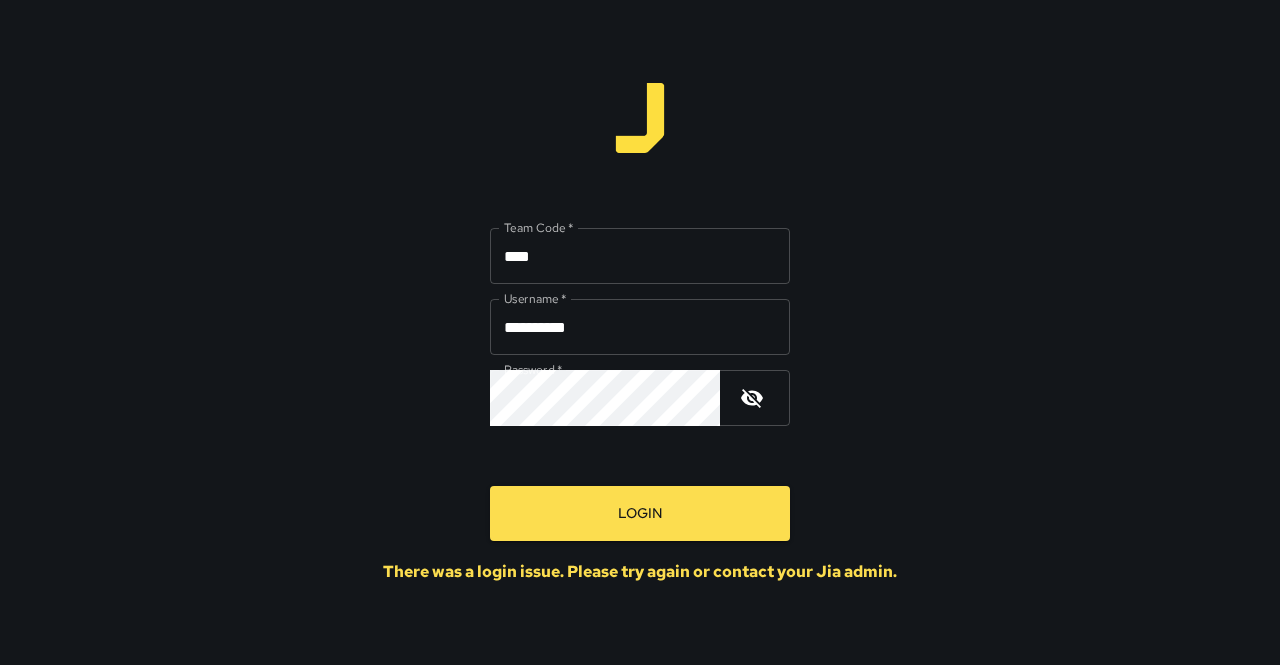 click on "****" at bounding box center [640, 256] 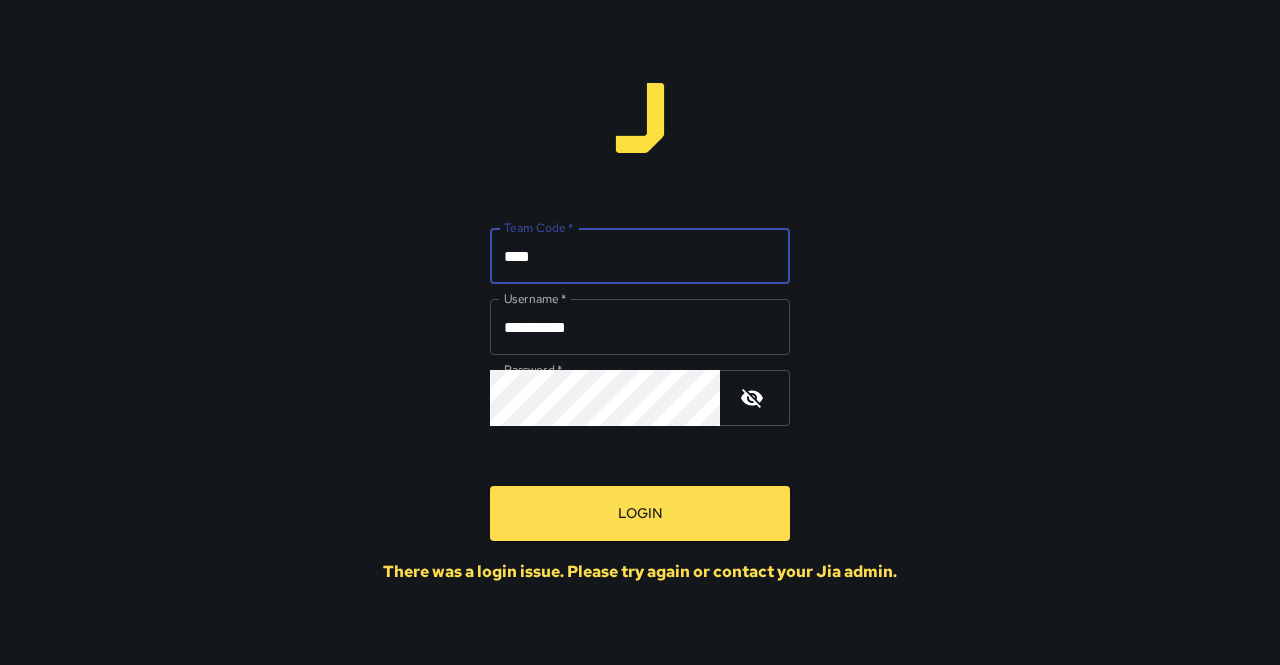 click on "****" at bounding box center (640, 256) 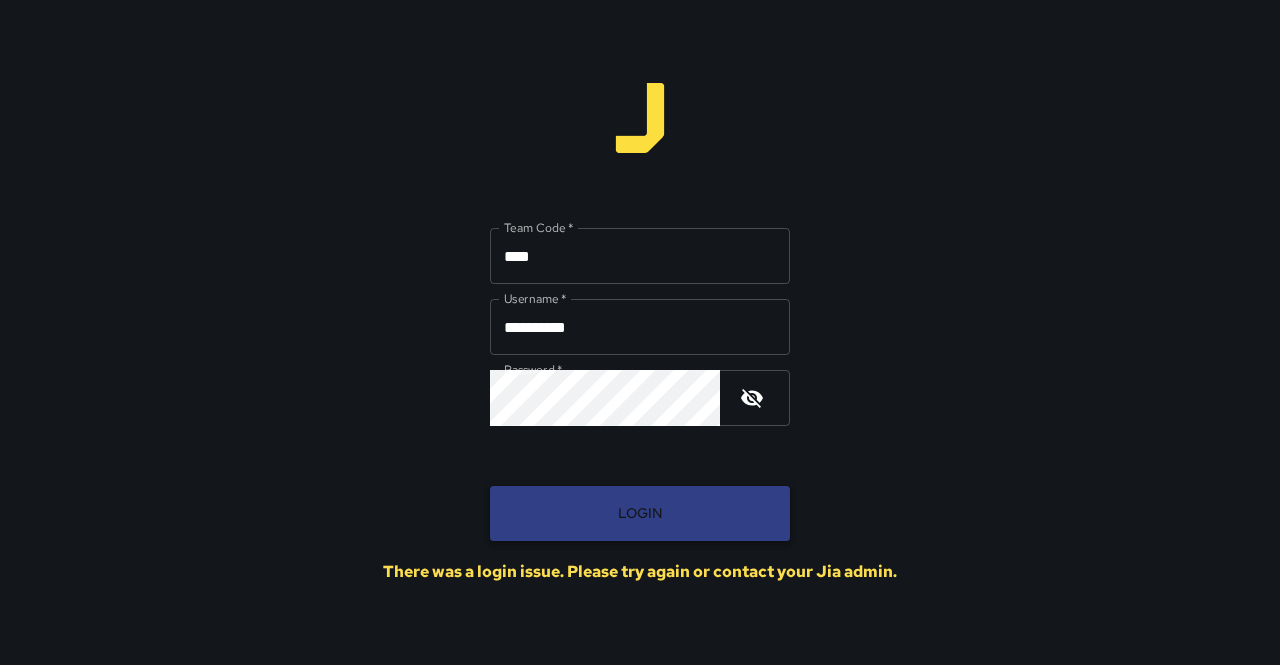 click on "Login" at bounding box center [640, 513] 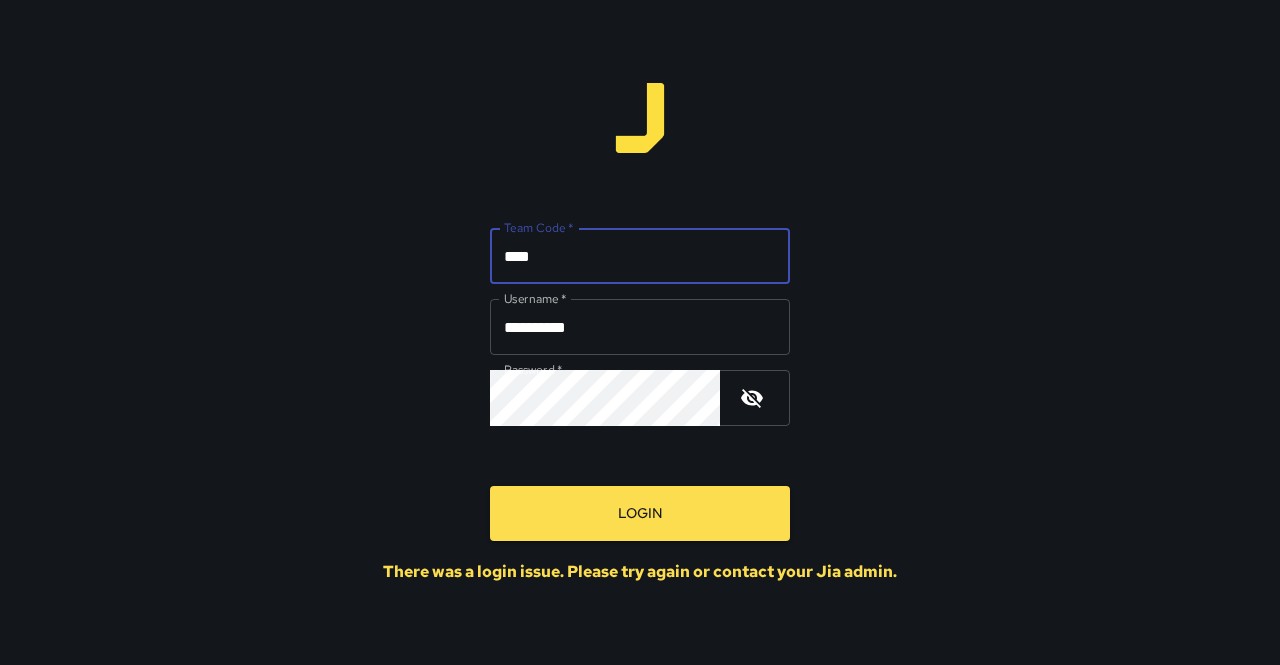 click on "****" at bounding box center [640, 256] 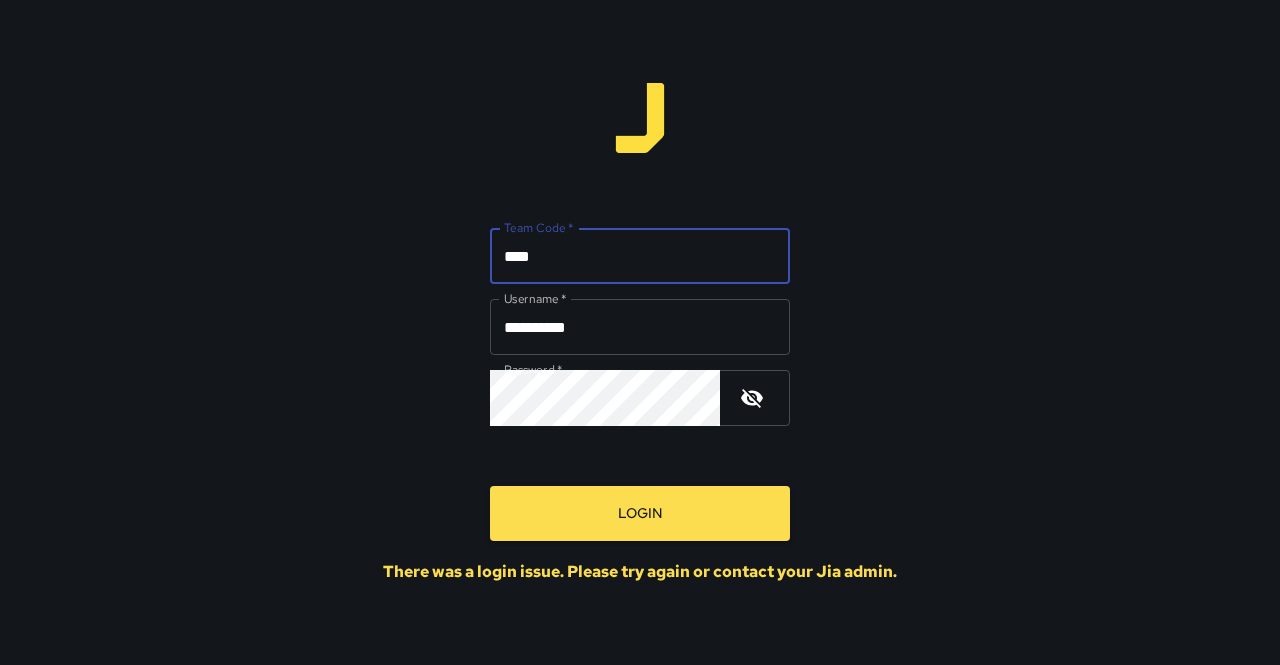 click on "****" at bounding box center [640, 256] 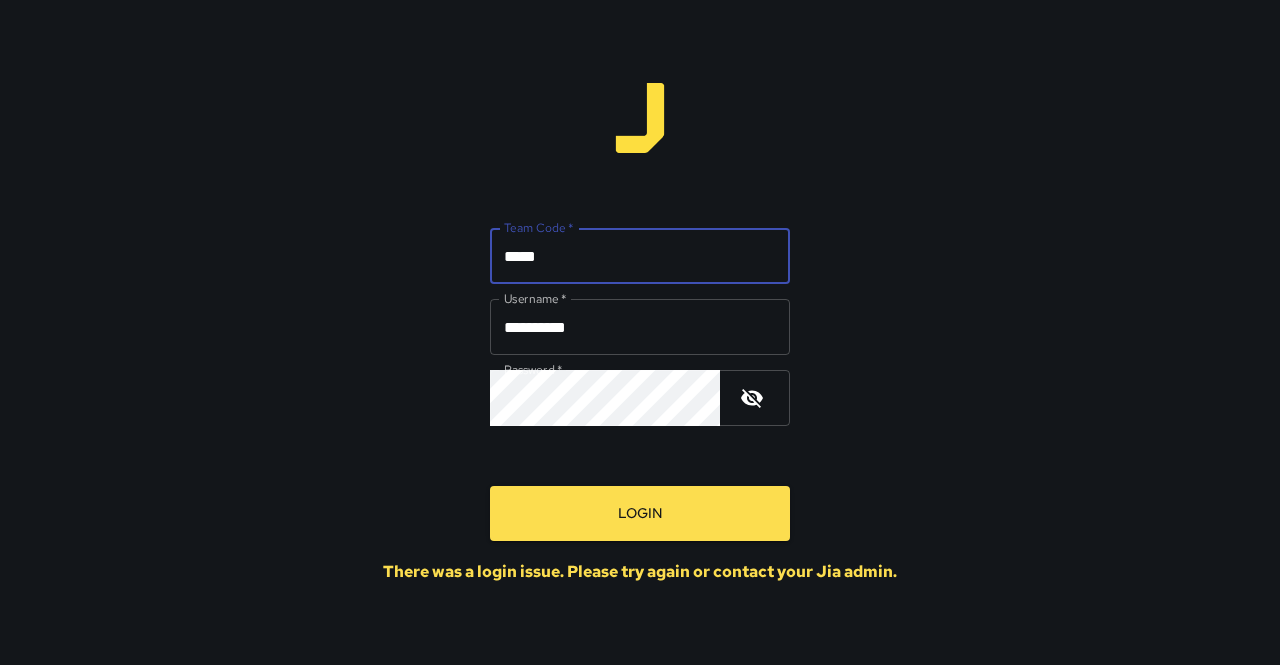 type on "*****" 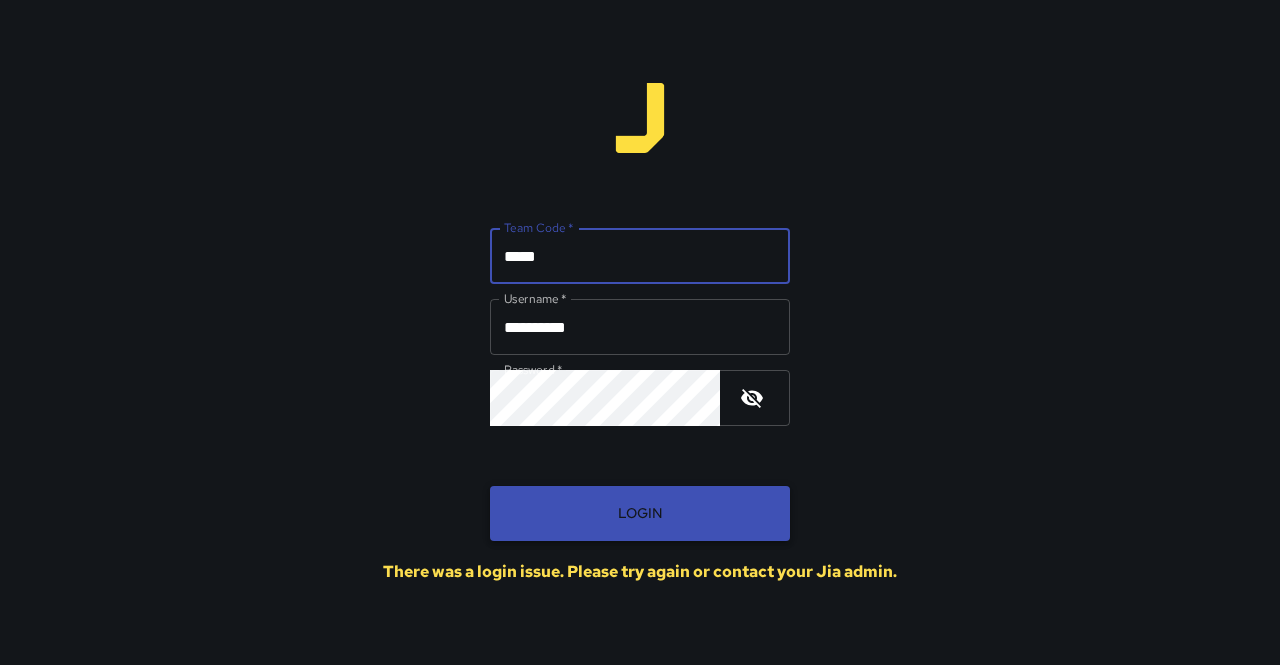 click on "Login" at bounding box center [640, 513] 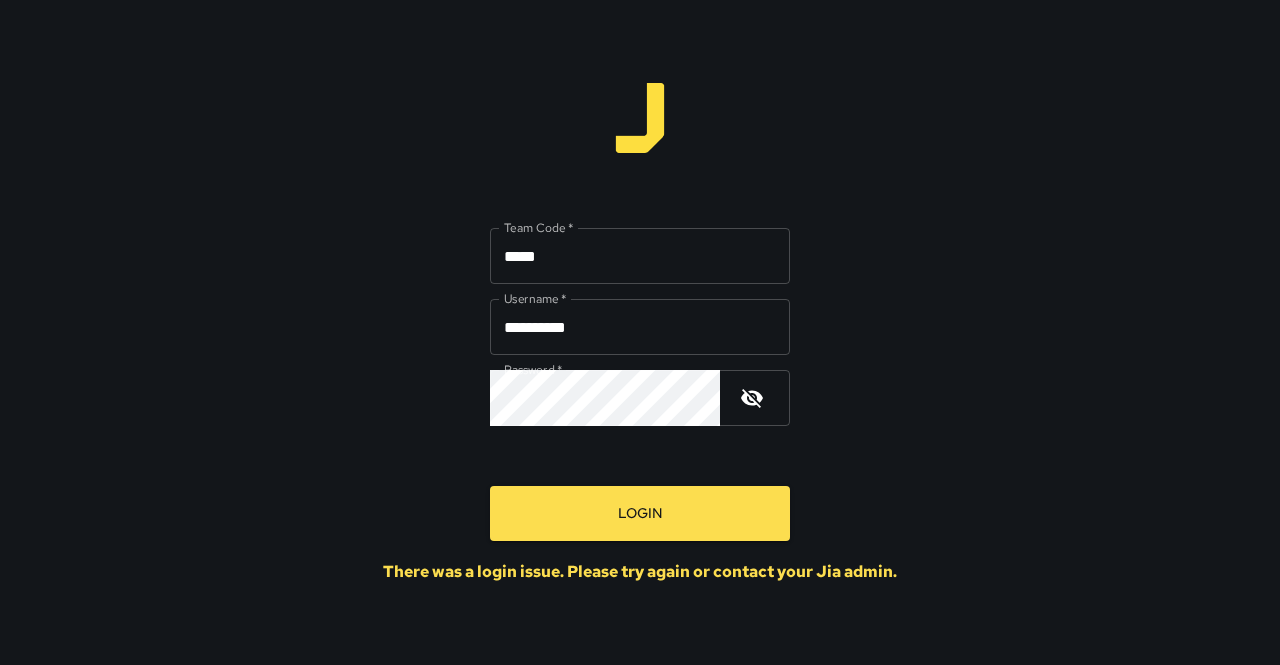 click 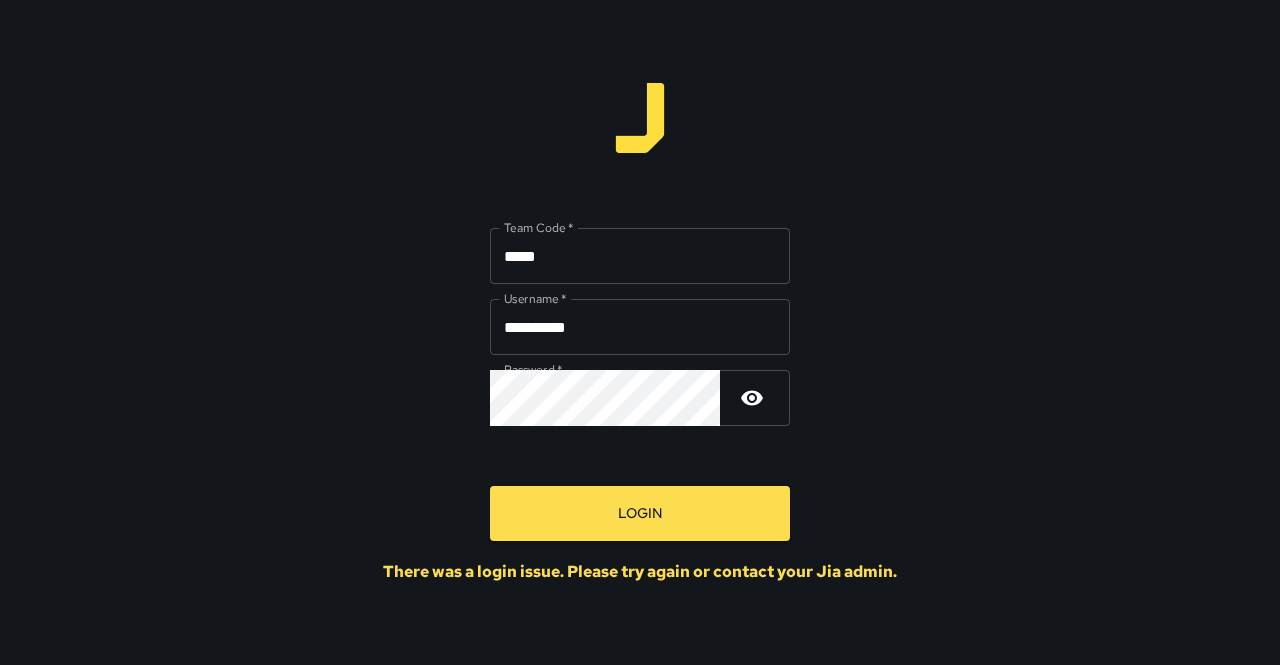 click on "**********" at bounding box center [640, 332] 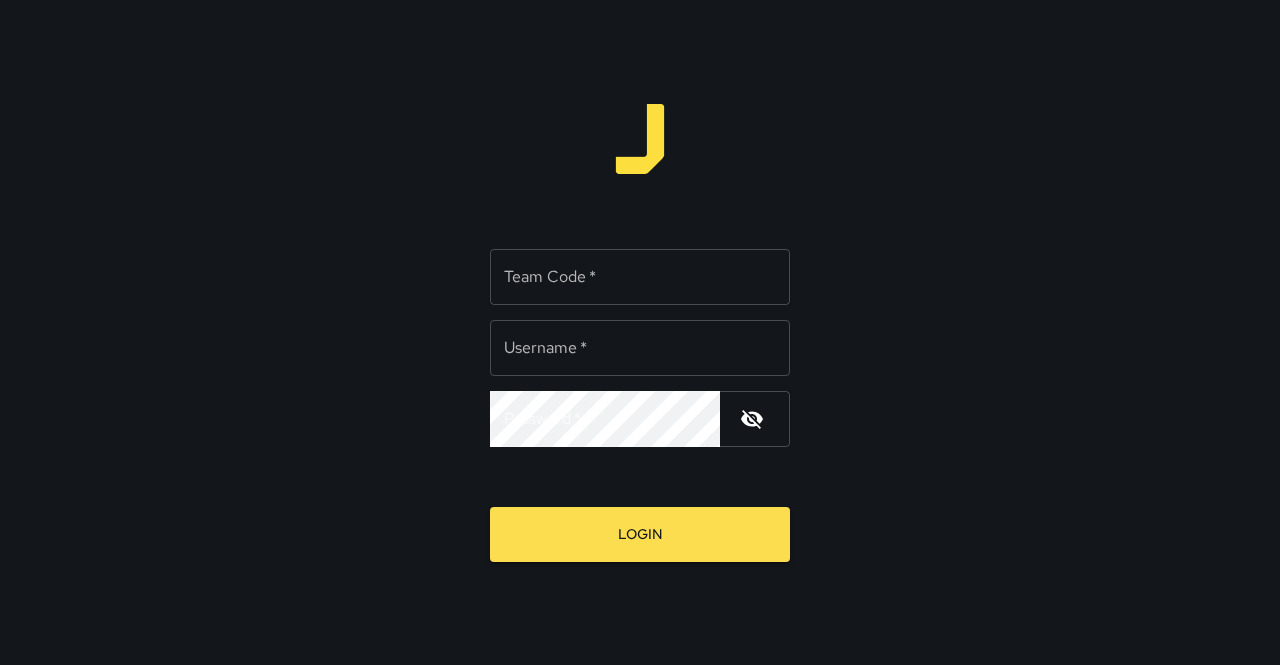 scroll, scrollTop: 0, scrollLeft: 0, axis: both 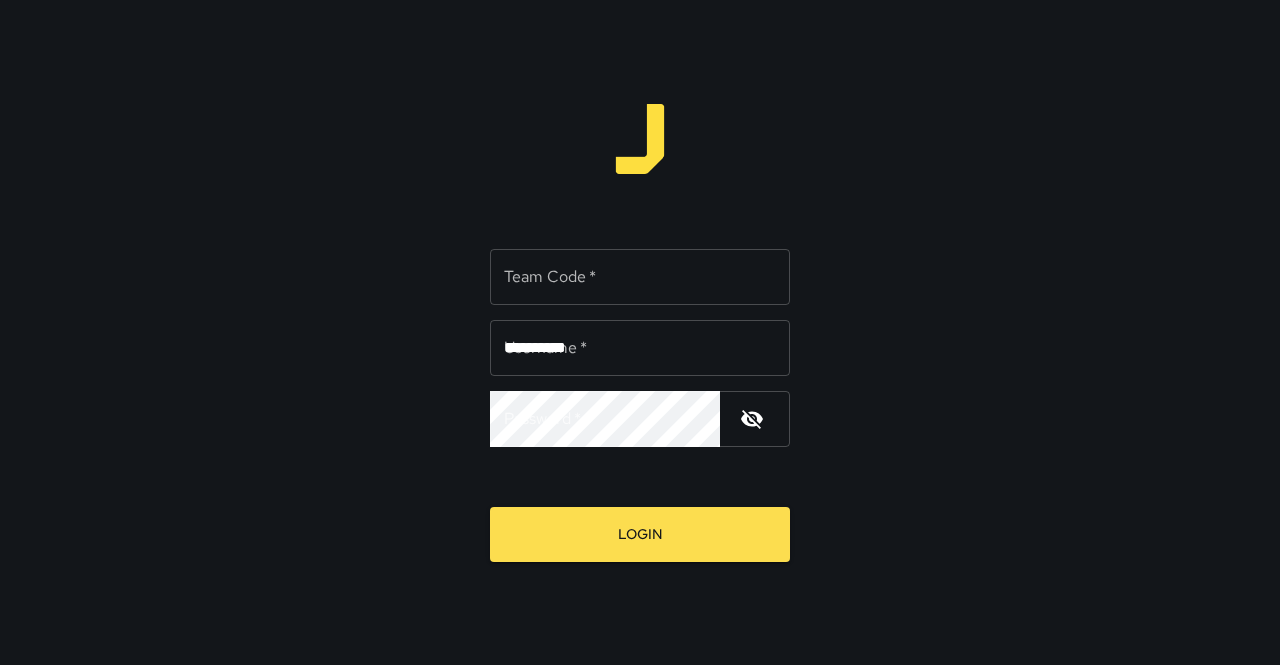 click on "Team Code   *" at bounding box center (640, 277) 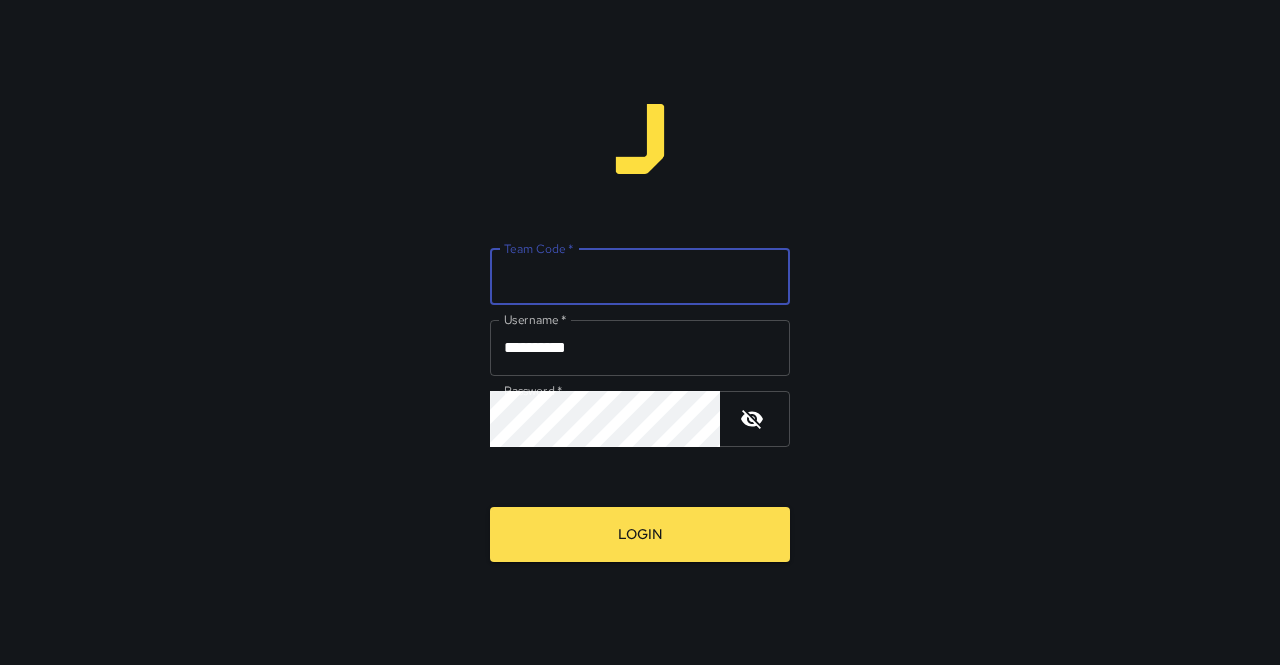 type on "****" 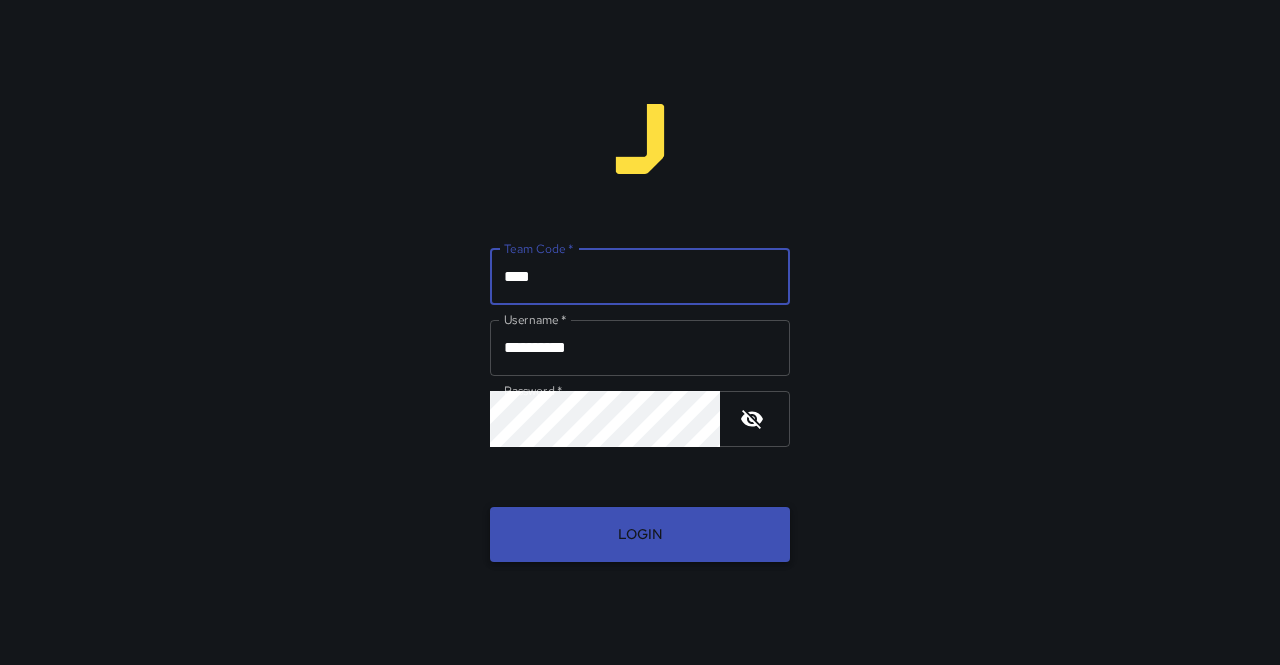click on "Login" at bounding box center [640, 534] 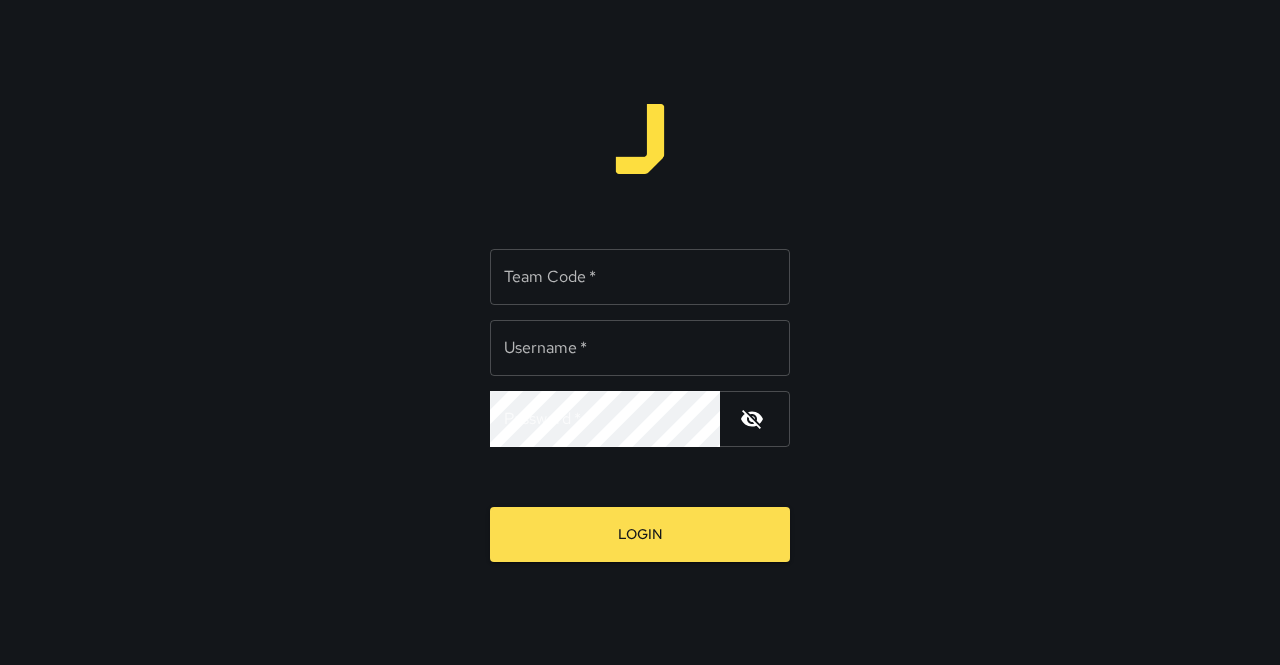 scroll, scrollTop: 0, scrollLeft: 0, axis: both 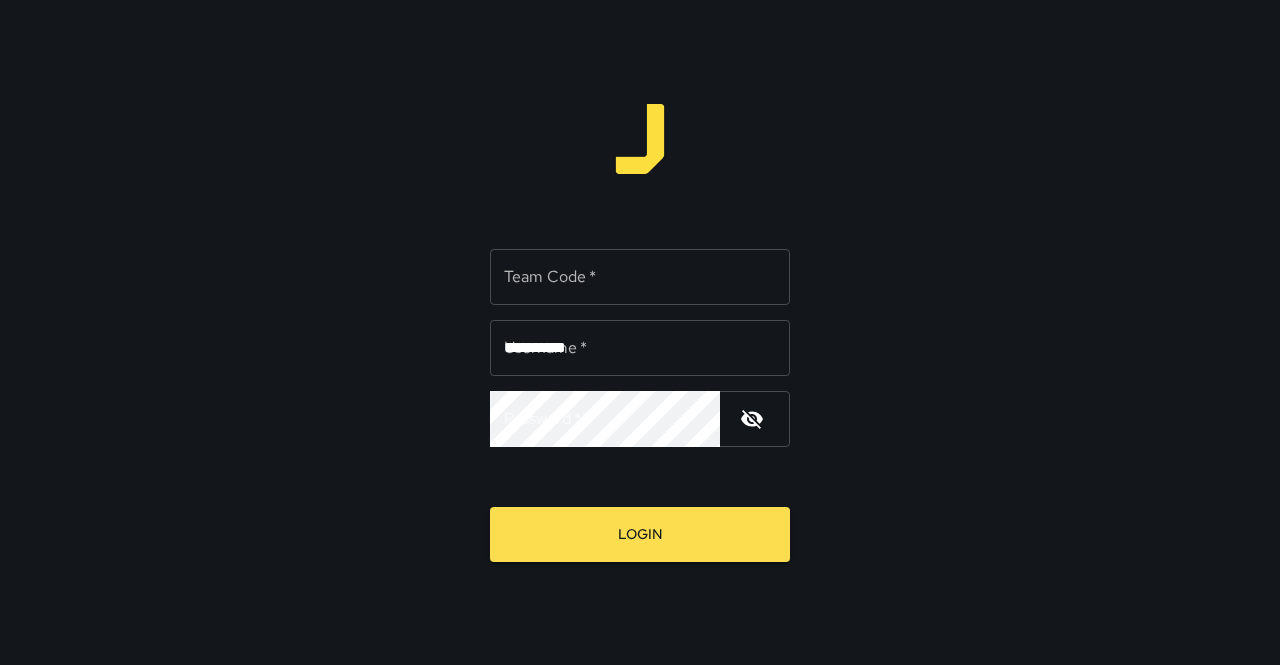 click on "Team Code   *" at bounding box center (640, 277) 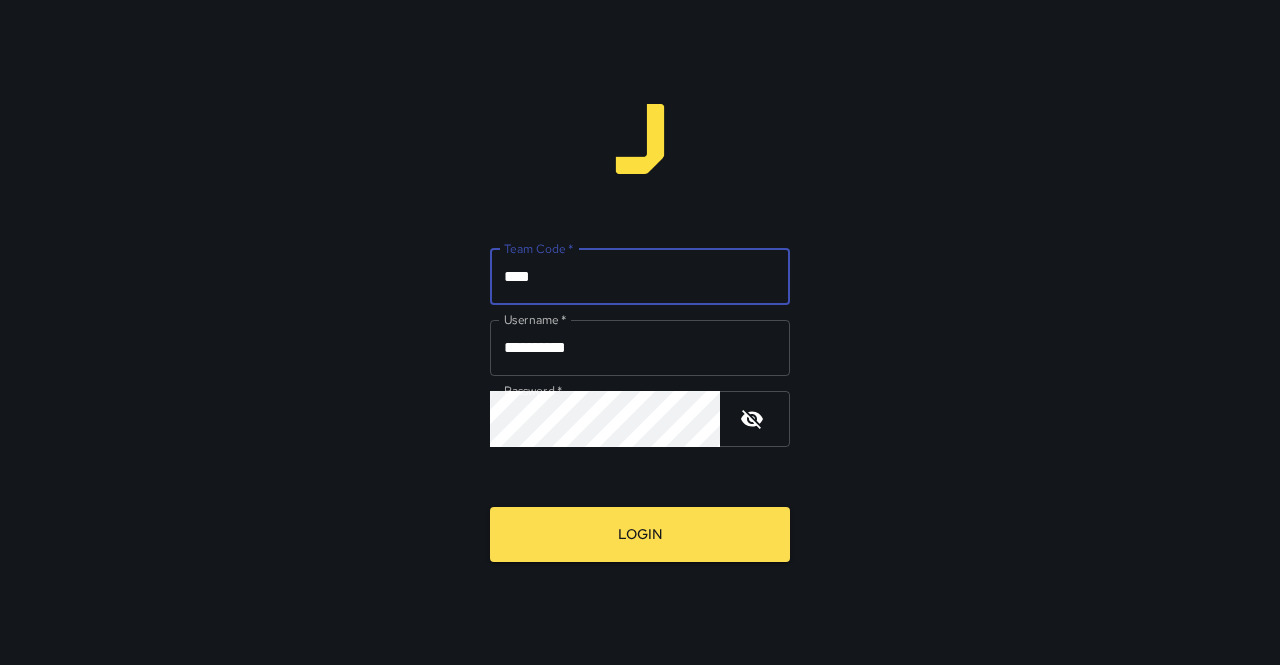 click on "****" at bounding box center [640, 277] 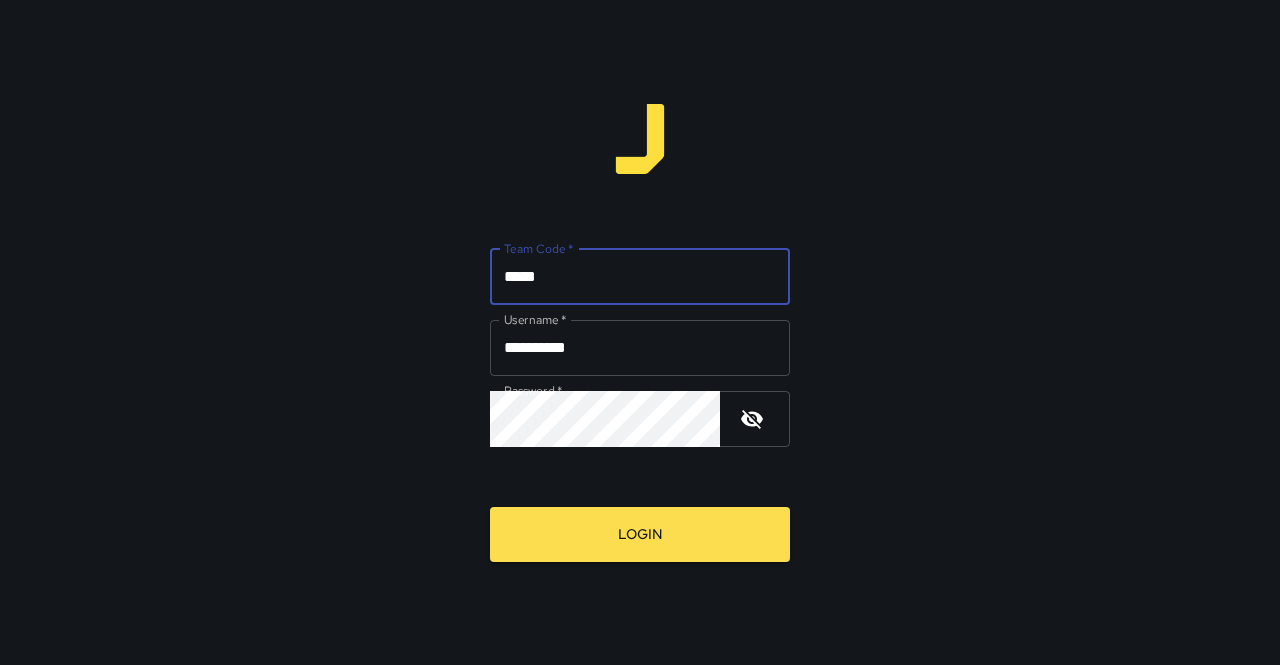 type on "*****" 